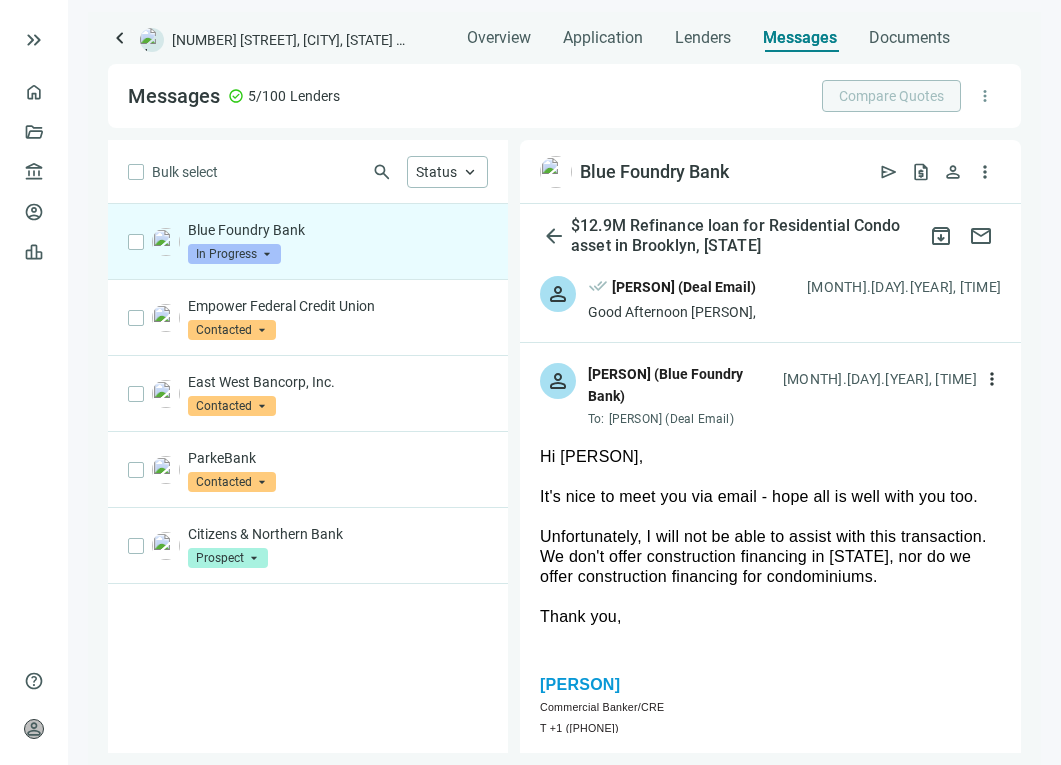 scroll, scrollTop: 0, scrollLeft: 0, axis: both 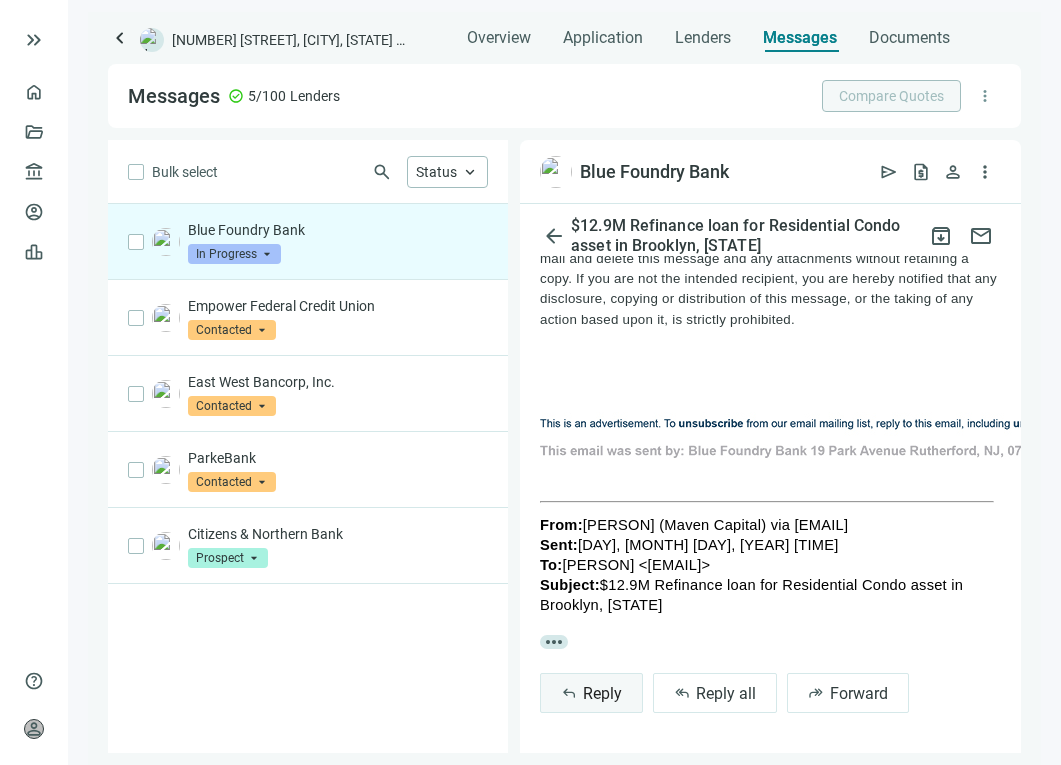 click on "Reply" at bounding box center [602, 693] 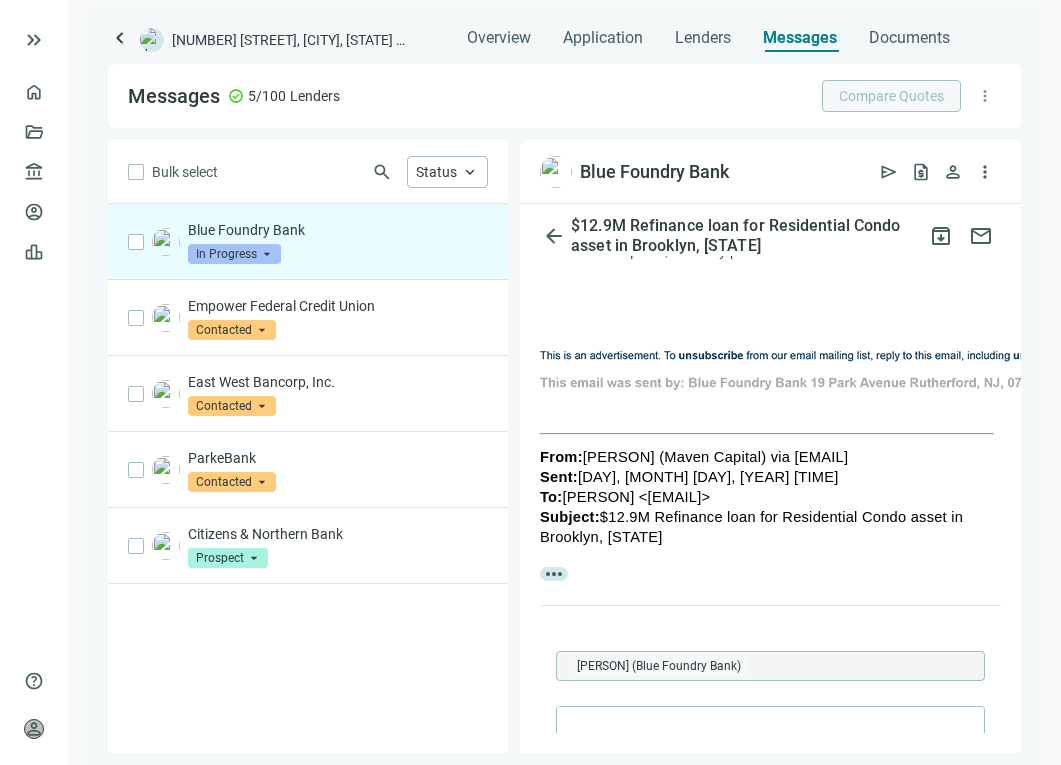 scroll, scrollTop: 1152, scrollLeft: 0, axis: vertical 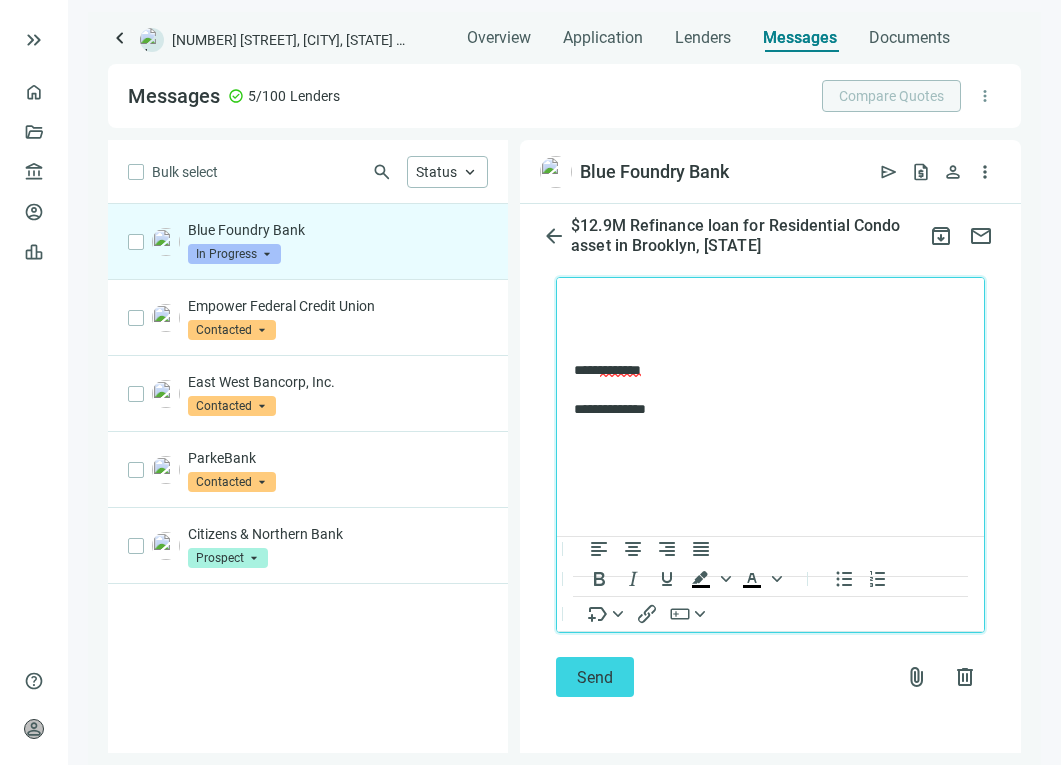 type 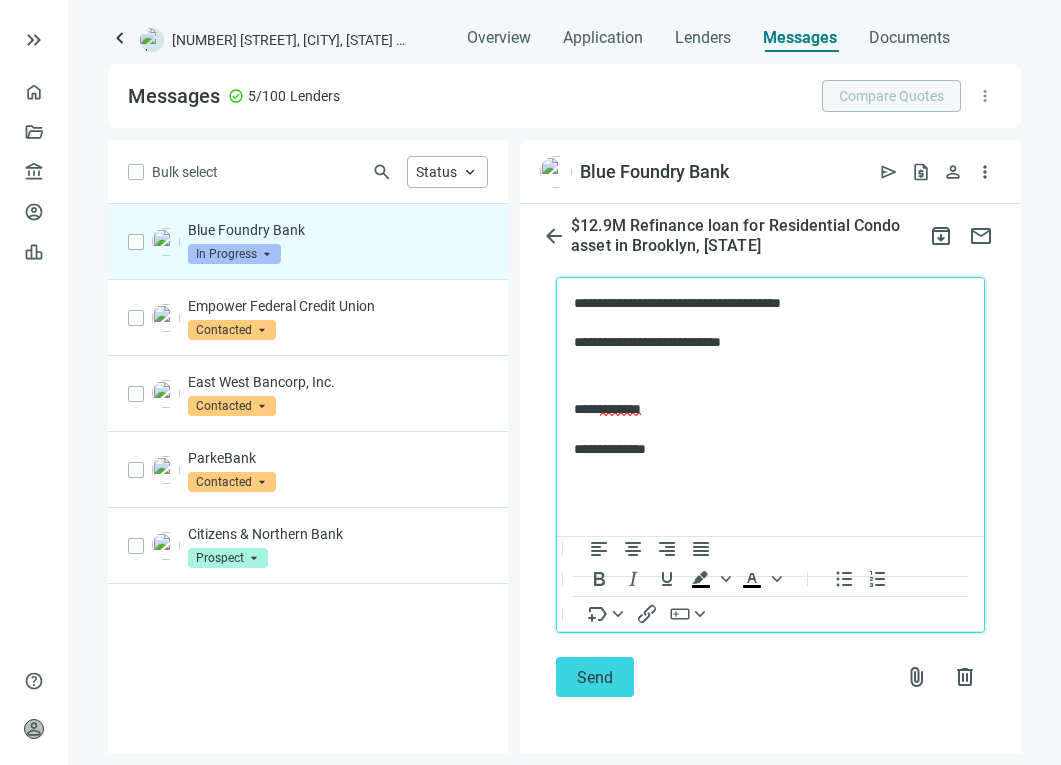 click on "**********" at bounding box center [760, 323] 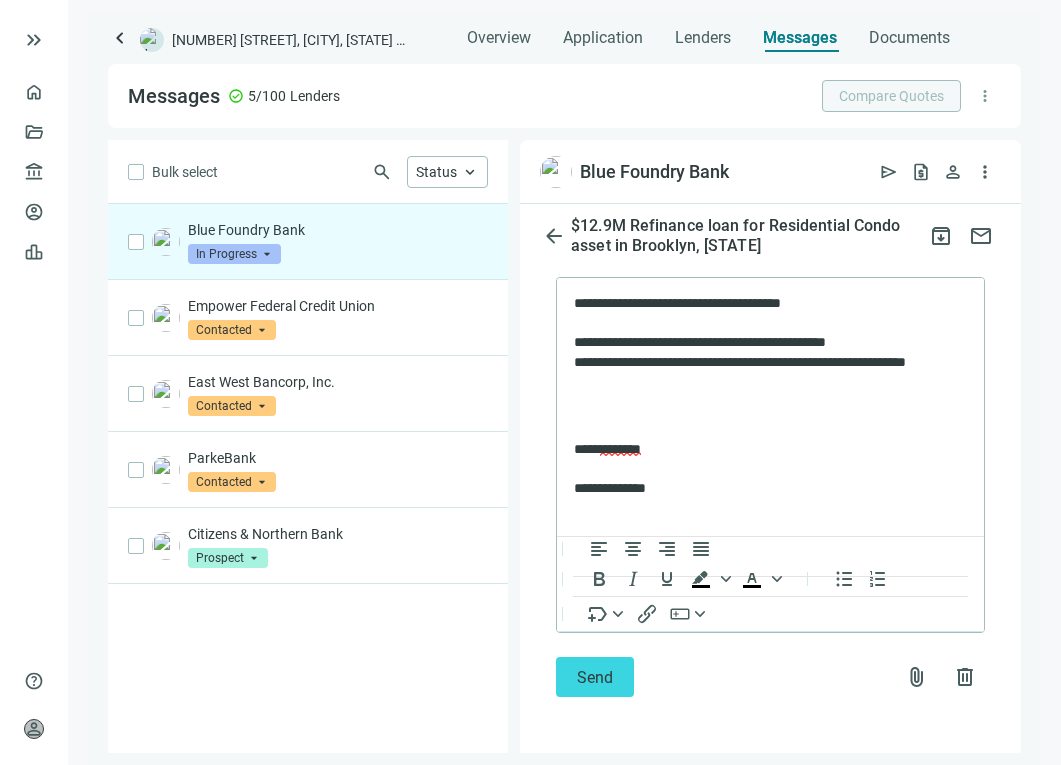 click on "**********" at bounding box center (770, 459) 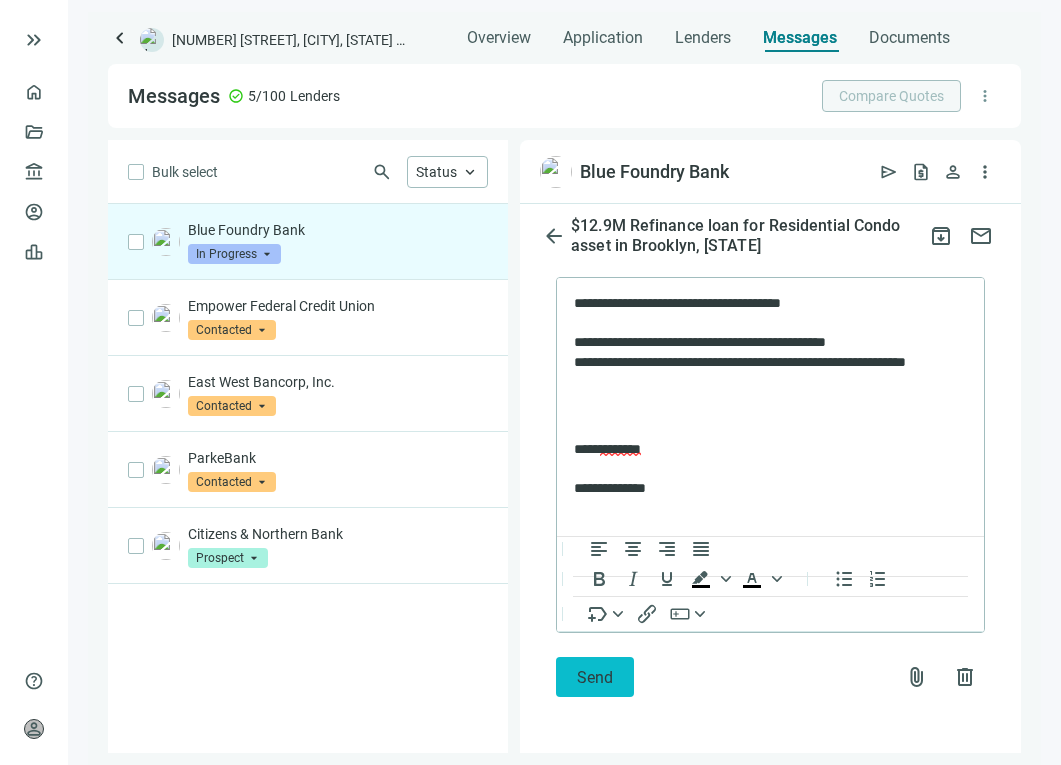 click on "Send" at bounding box center (595, 677) 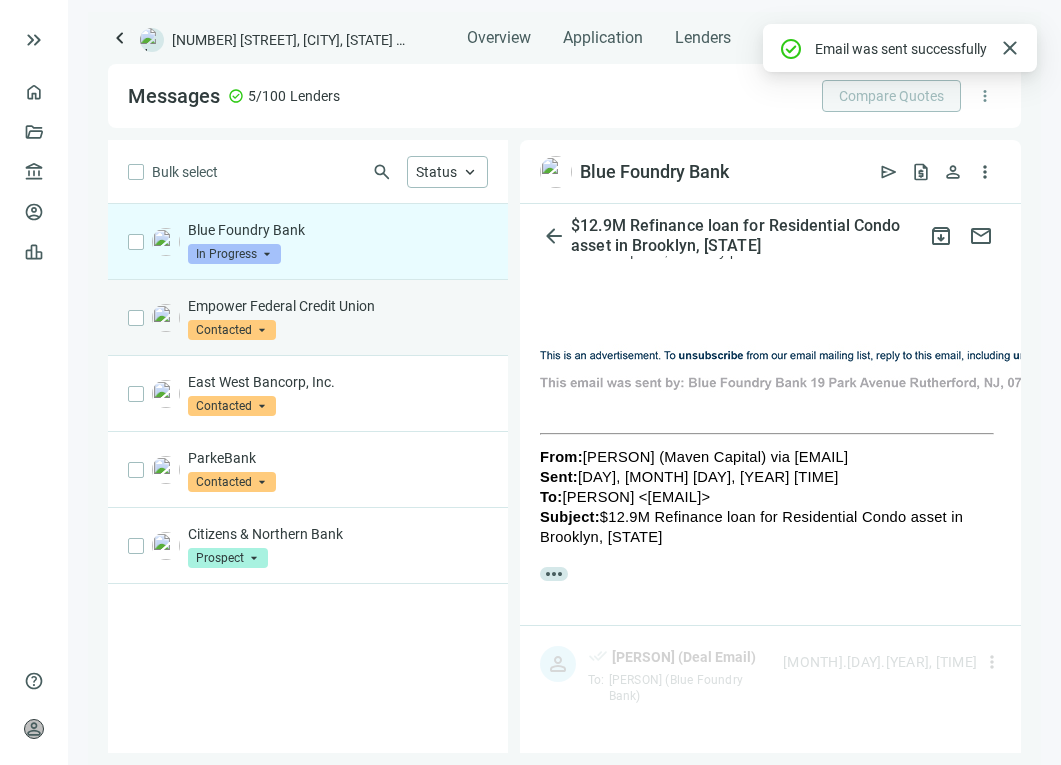 scroll, scrollTop: 1175, scrollLeft: 0, axis: vertical 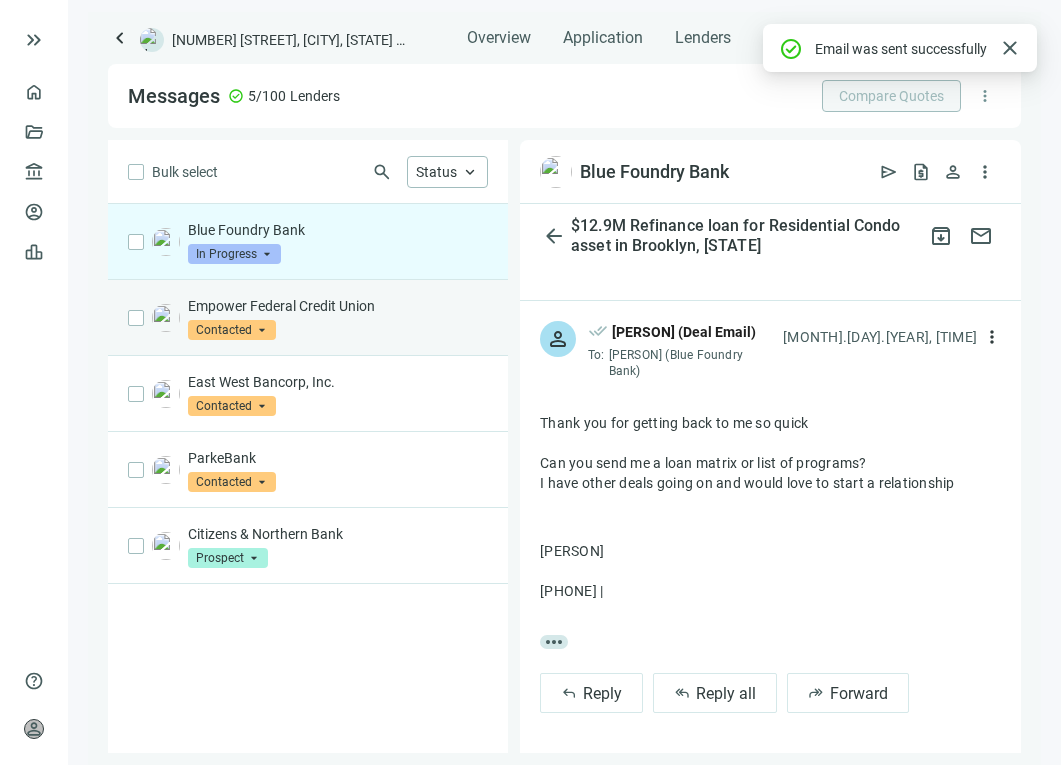 click on "Empower Federal Credit Union" at bounding box center [338, 306] 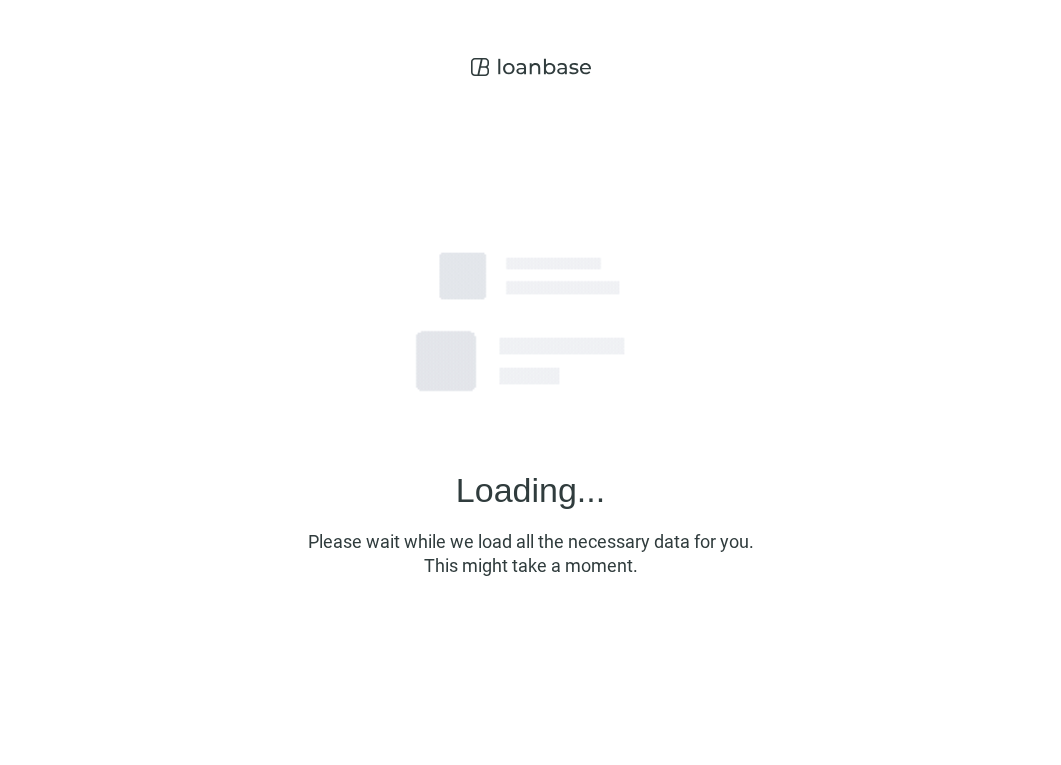 scroll, scrollTop: 0, scrollLeft: 0, axis: both 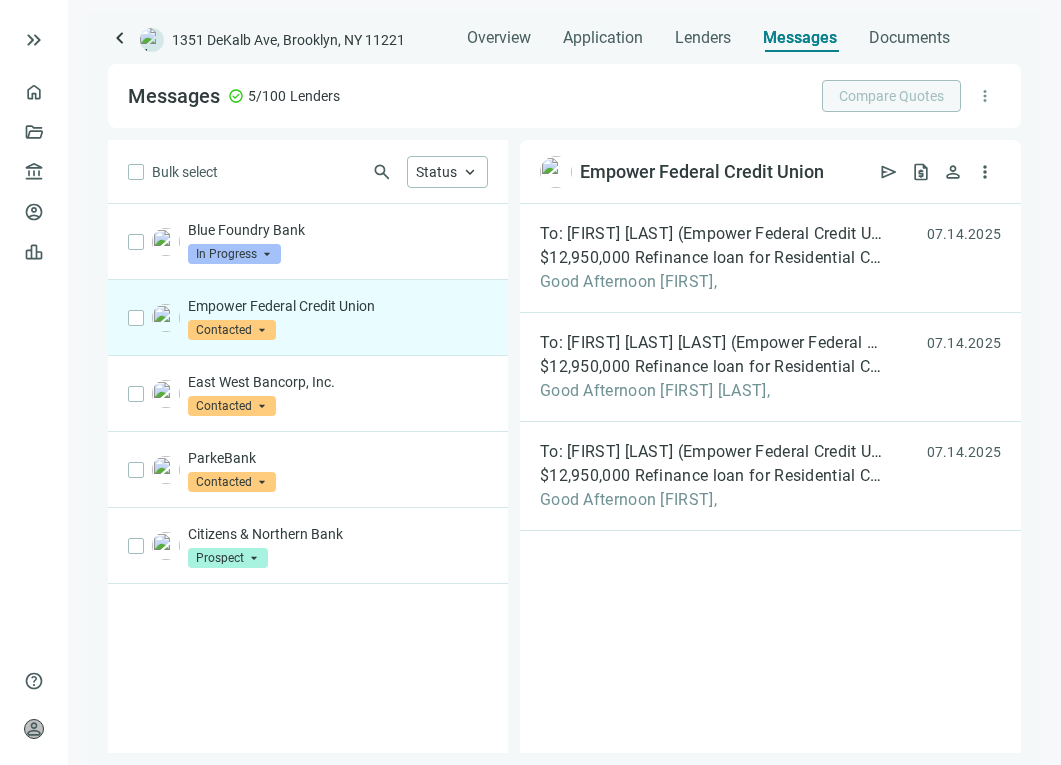click on "keyboard_arrow_left 1351 DeKalb Ave, Brooklyn, NY 11221 Overview Application Lenders Messages Documents Messages check_circle 5/100 Lenders Compare Quotes more_vert Bulk select search Status keyboard_arrow_up Blue Foundry Bank In Progress arrow_drop_down Empower Federal Credit Union Contacted arrow_drop_down East West Bancorp, Inc. Contacted arrow_drop_down ParkeBank Contacted arrow_drop_down Citizens & Northern Bank Prospect arrow_drop_down Empower Federal Credit Union open_in_new send request_quote person more_vert To: [FIRST] [LAST] (Empower Federal Credit Union) $12,950,000 Refinance loan for Residential Condo asset in Brooklyn, NY Good Afternoon [FIRST], 07.14.2025 archive mail To: [FIRST] [LAST] [LAST] (Empower Federal Credit Union) $12,950,000 Refinance loan for Residential Condo asset in Brooklyn, NY Good Afternoon [FIRST] [LAST], 07.14.2025 archive mail To: [FIRST] [LAST] (Empower Federal Credit Union) $12,950,000 Refinance loan for Residential Condo asset in Brooklyn, NY Good Afternoon [FIRST], 07.14.2025 archive mail" at bounding box center [564, 388] 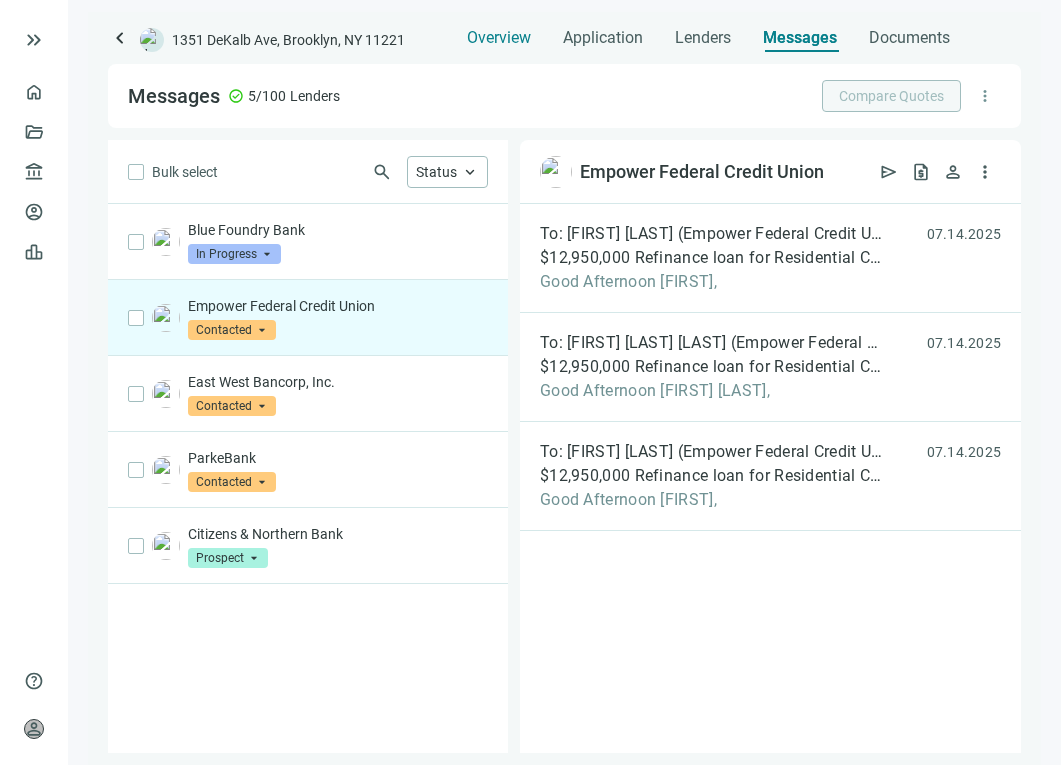 click on "Overview" at bounding box center [499, 38] 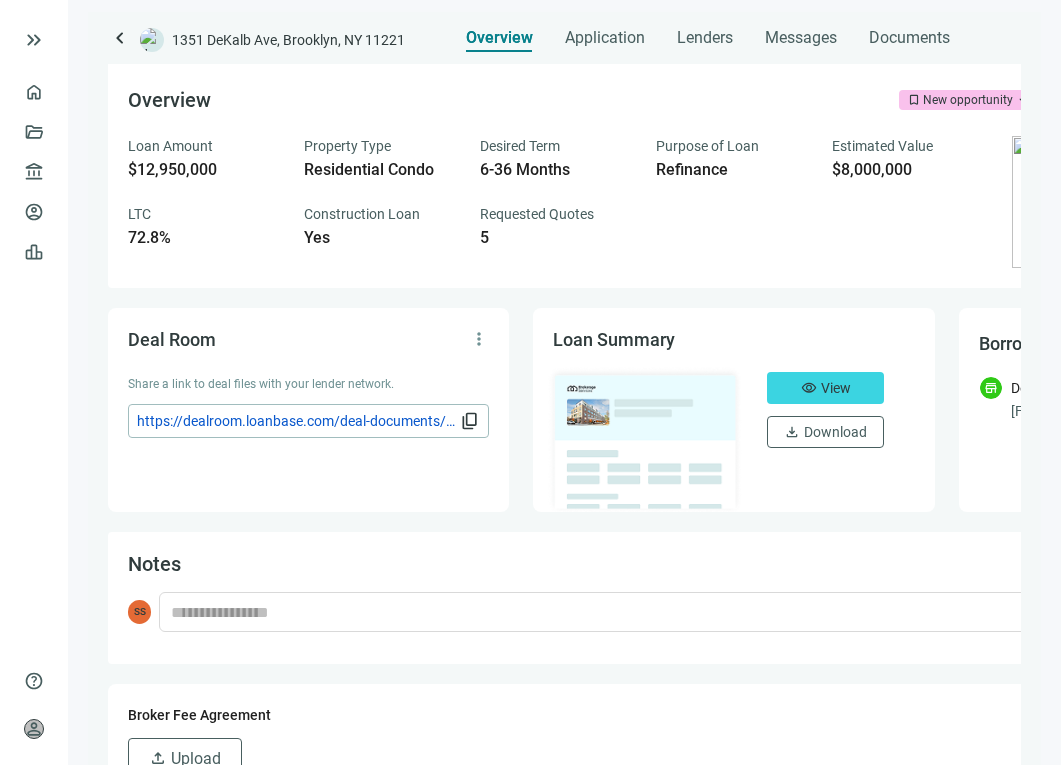scroll, scrollTop: 263, scrollLeft: 0, axis: vertical 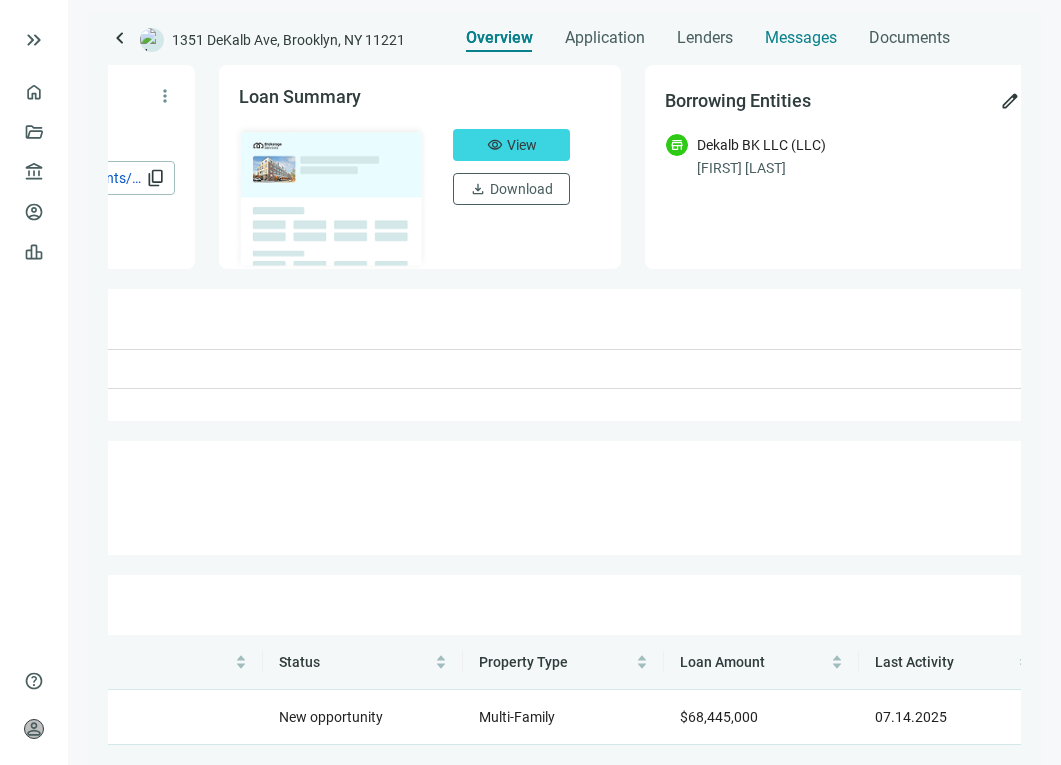 click on "Messages" at bounding box center (801, 37) 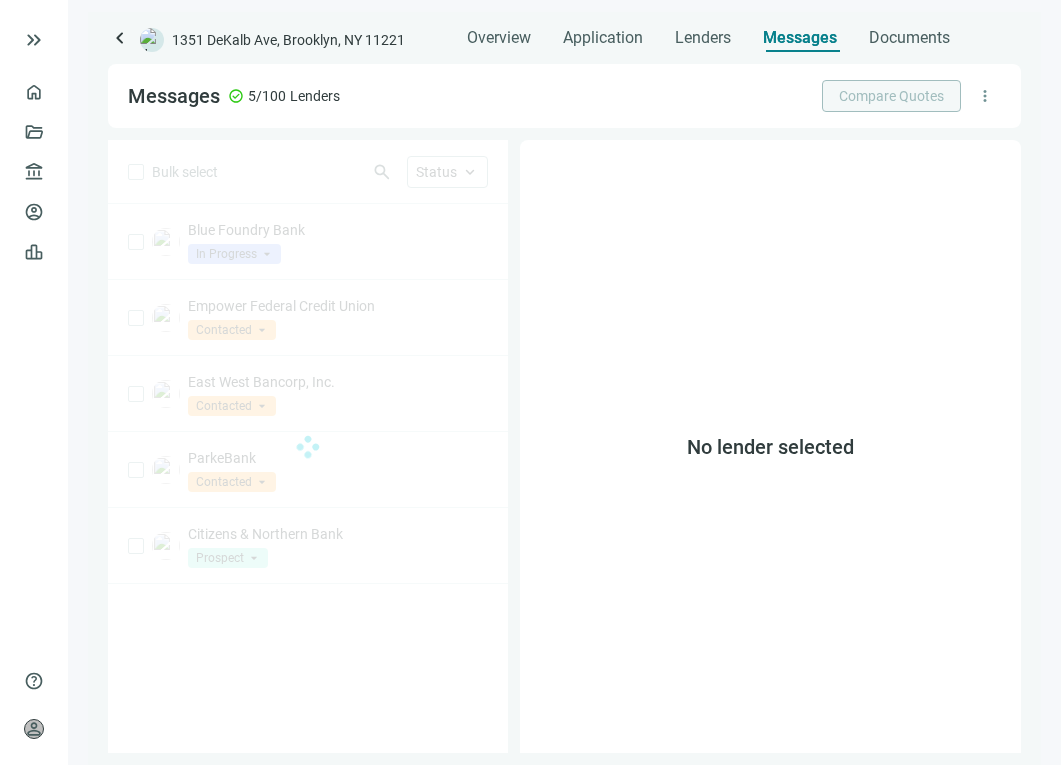 scroll, scrollTop: 0, scrollLeft: 0, axis: both 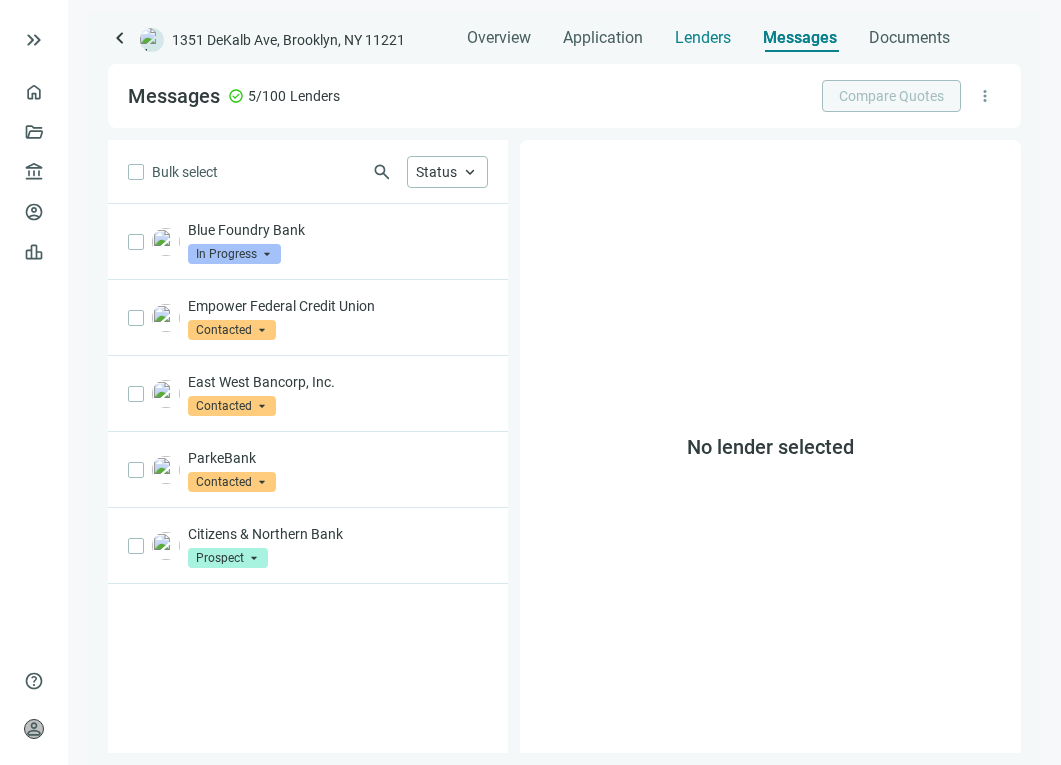click on "Lenders" at bounding box center (703, 32) 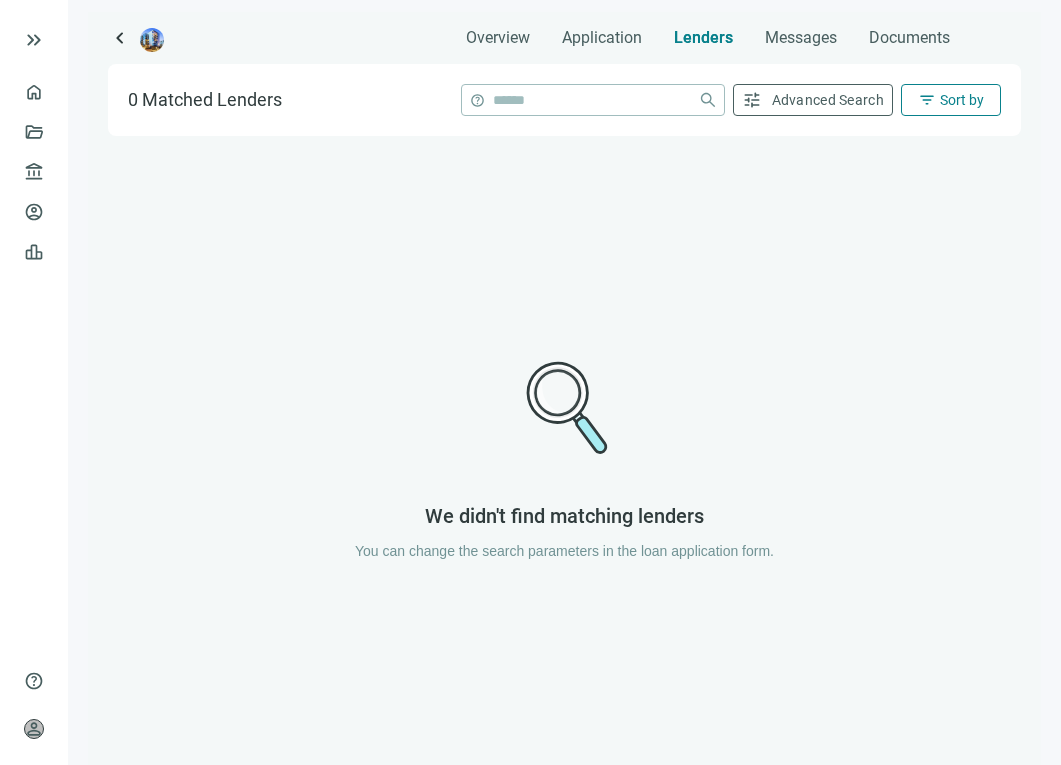 scroll, scrollTop: 0, scrollLeft: 0, axis: both 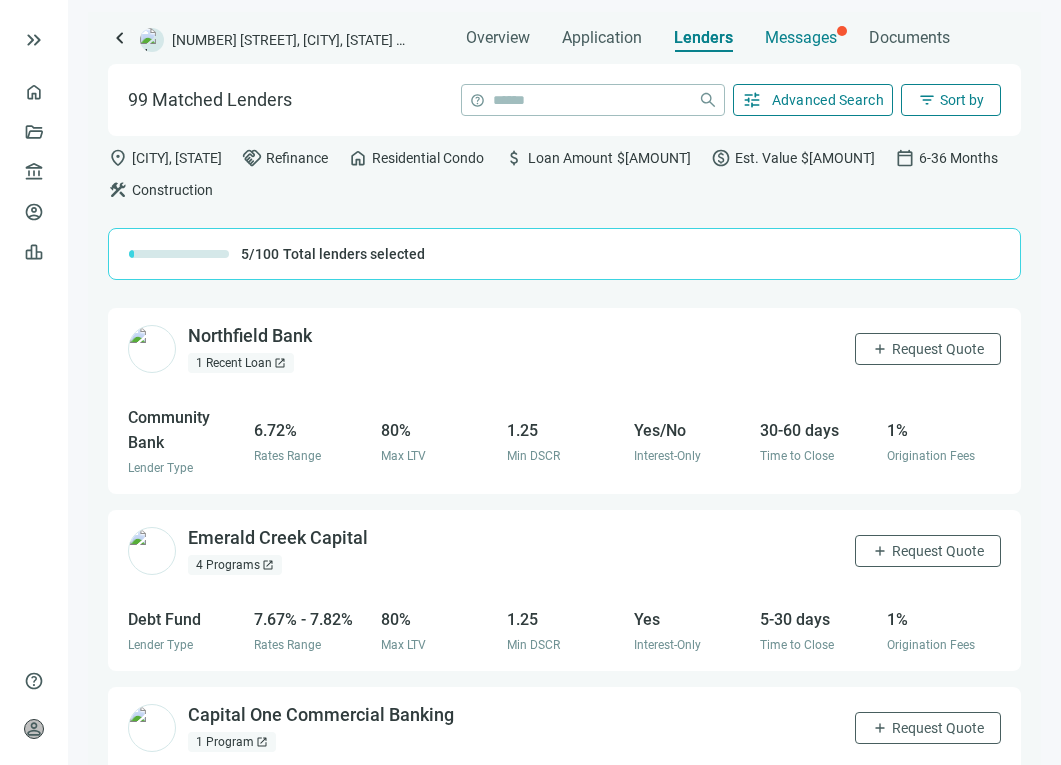 click on "Messages" at bounding box center (801, 32) 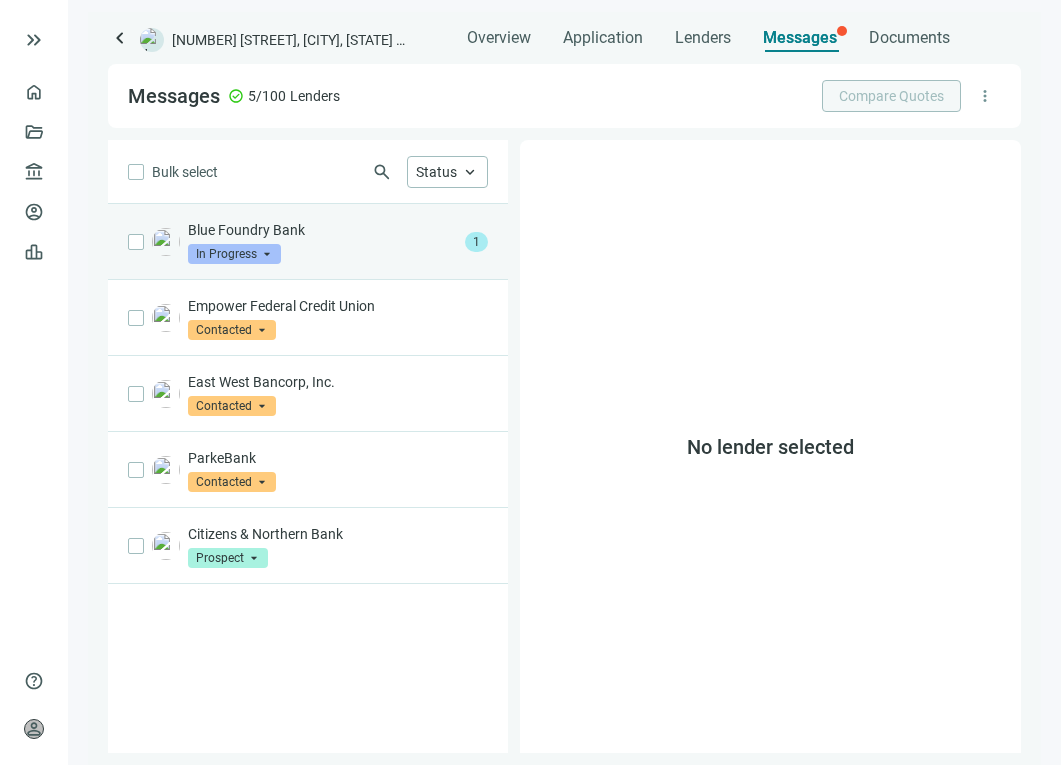 click on "Blue Foundry Bank In Progress arrow_drop_down" at bounding box center [322, 242] 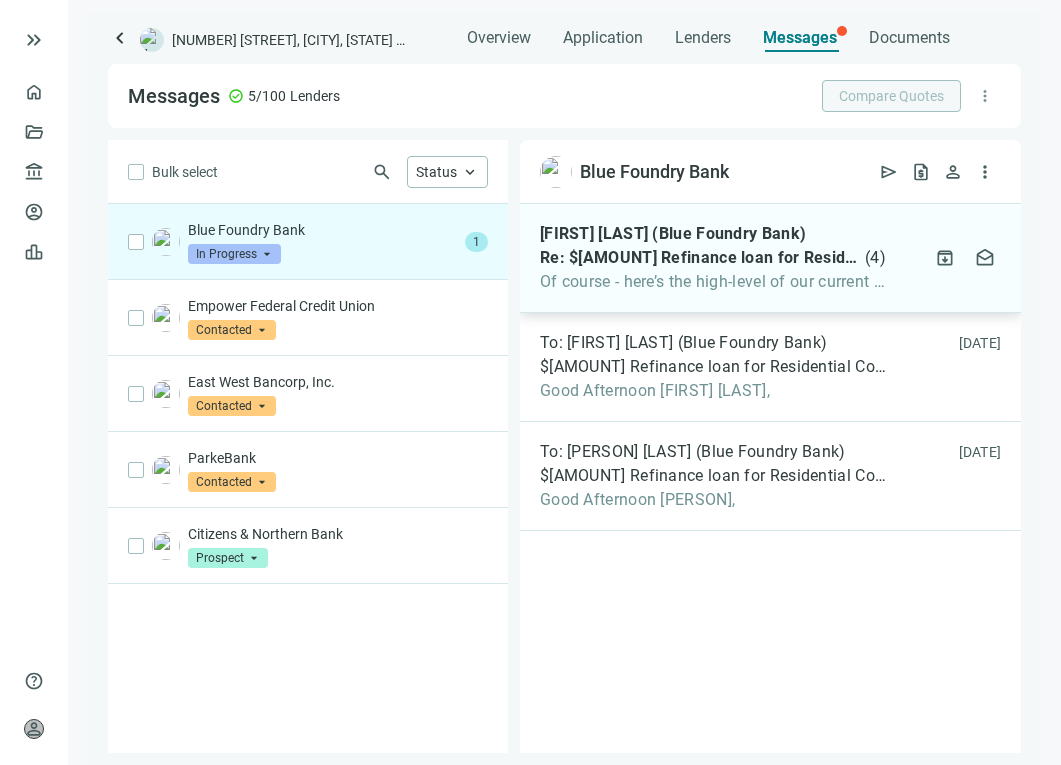 click on "Zachary Knudson (Blue Foundry Bank) Re: $12.9M Refinance loan for Residential Condo asset in Brooklyn, NY ( 4 ) Of course - here’s the high-level of our current lending focus/appetite: *" at bounding box center [713, 258] 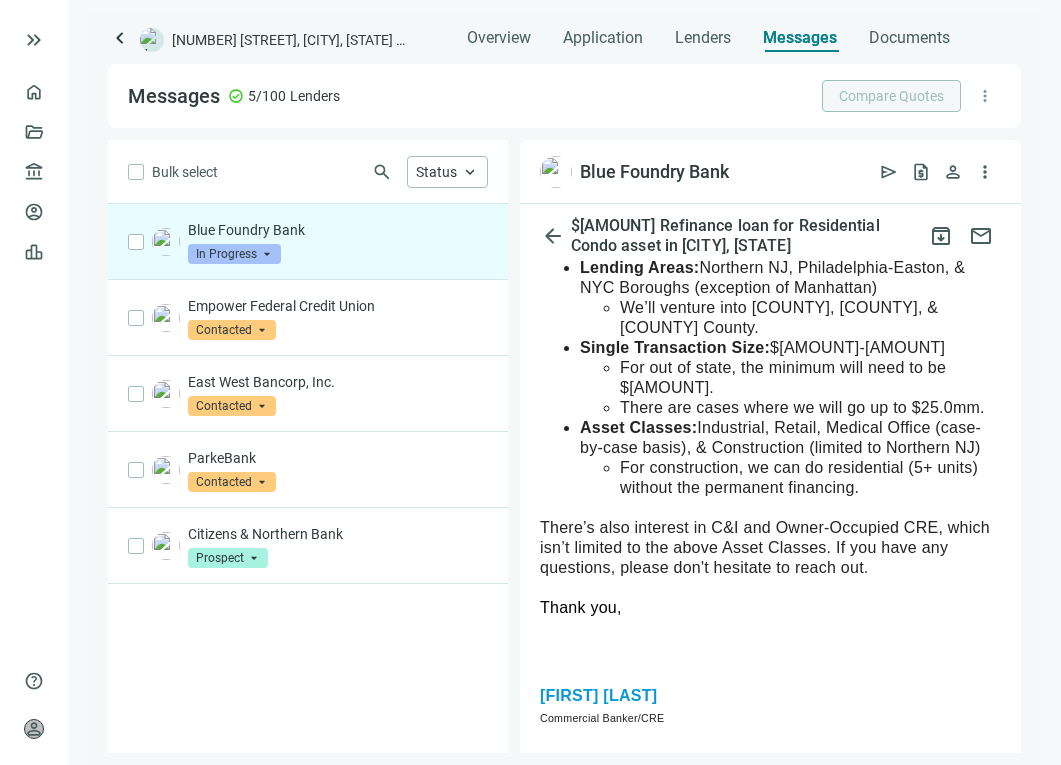 scroll, scrollTop: 275, scrollLeft: 0, axis: vertical 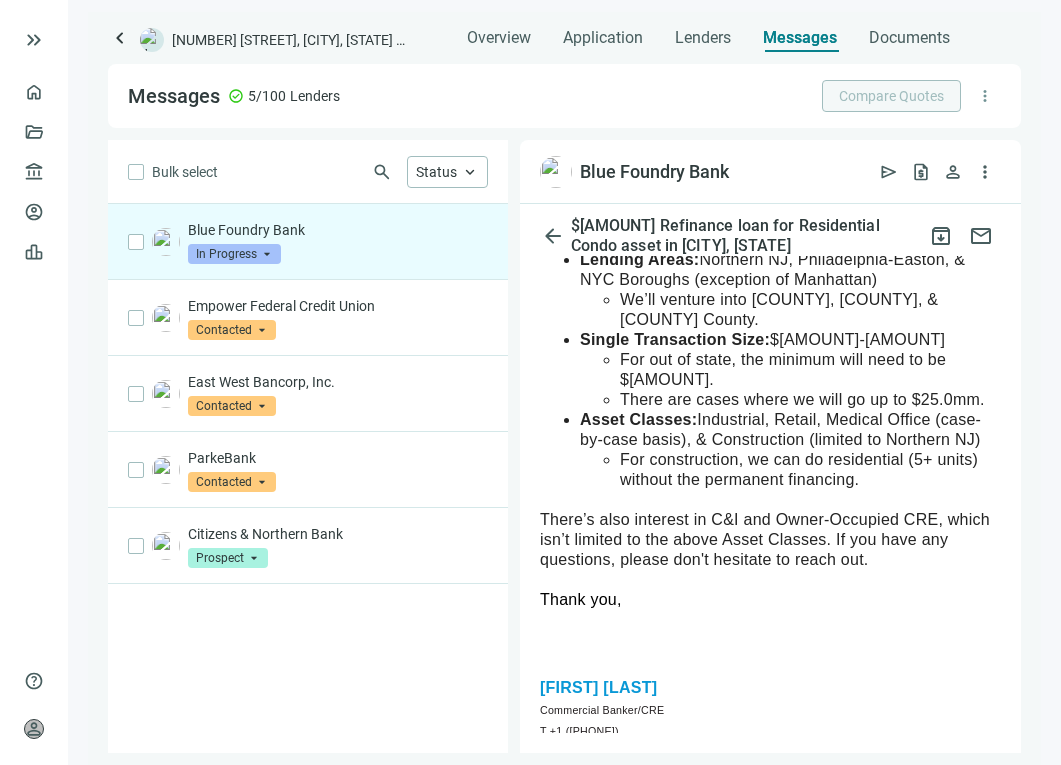 click on "For construction, we can do residential (5+ units) without the permanent financing." at bounding box center (810, 470) 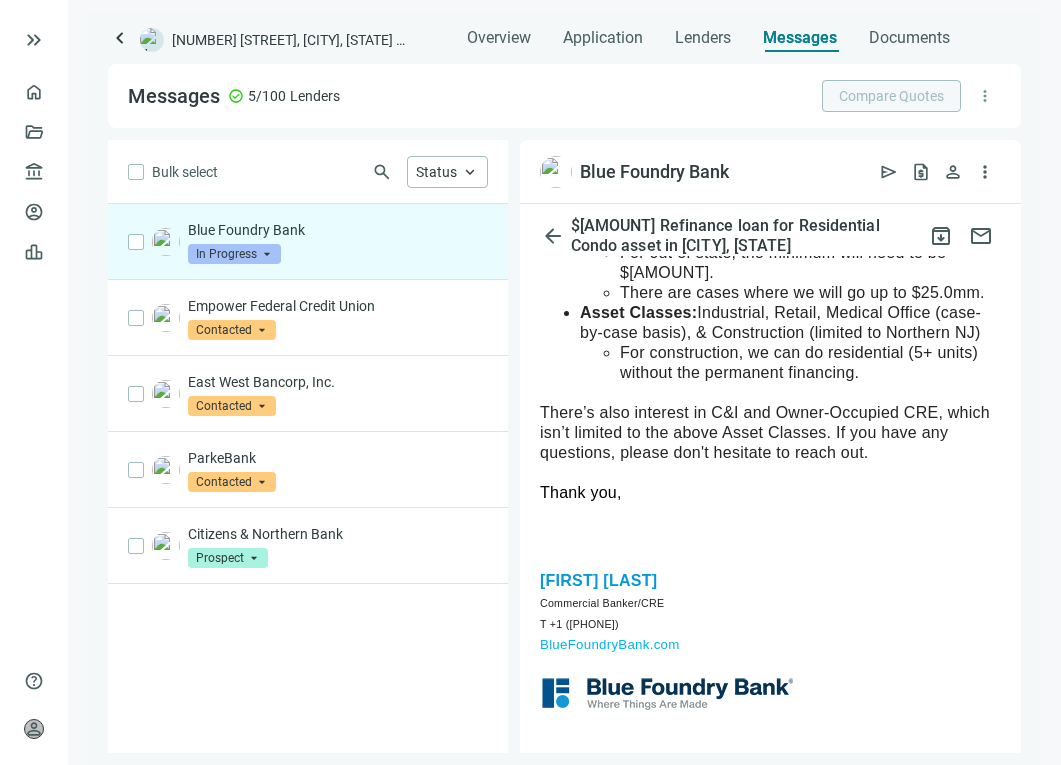 scroll, scrollTop: 383, scrollLeft: 0, axis: vertical 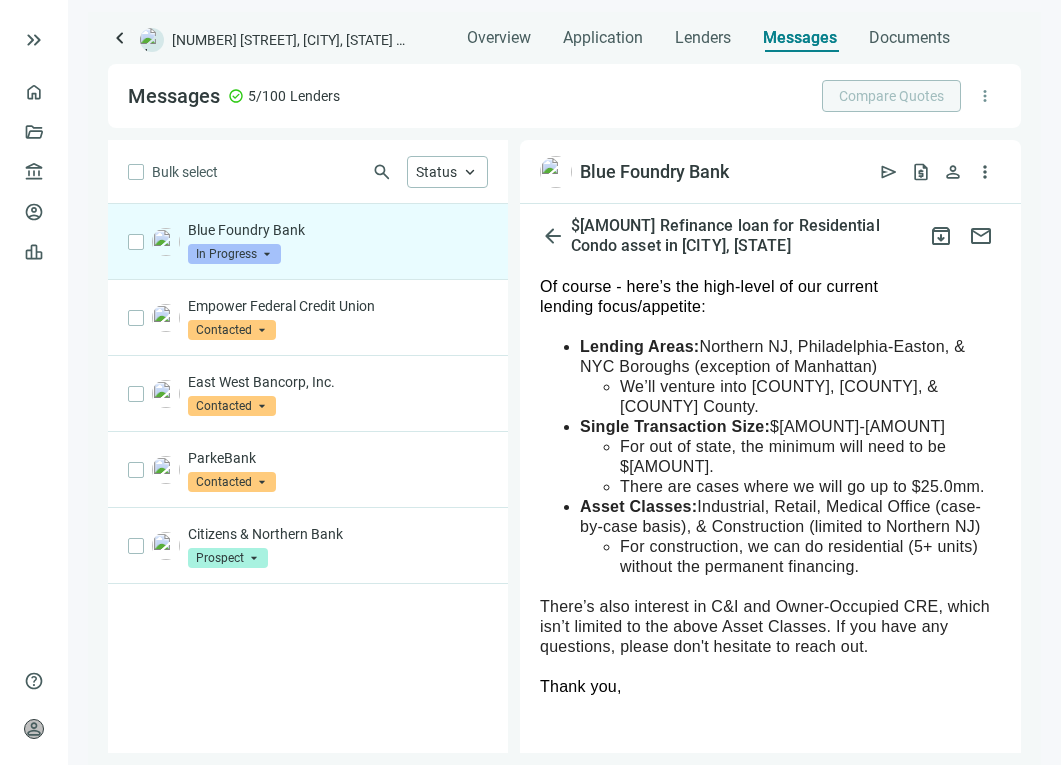 click on "Lending Areas:" at bounding box center [639, 346] 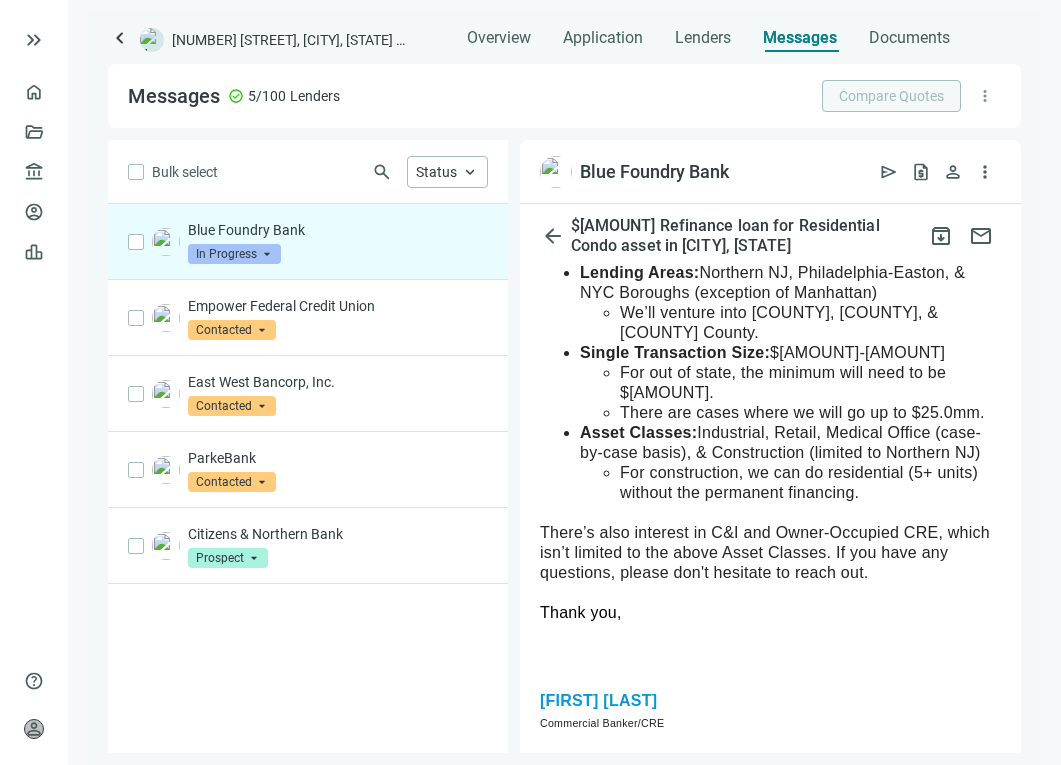 scroll, scrollTop: 265, scrollLeft: 0, axis: vertical 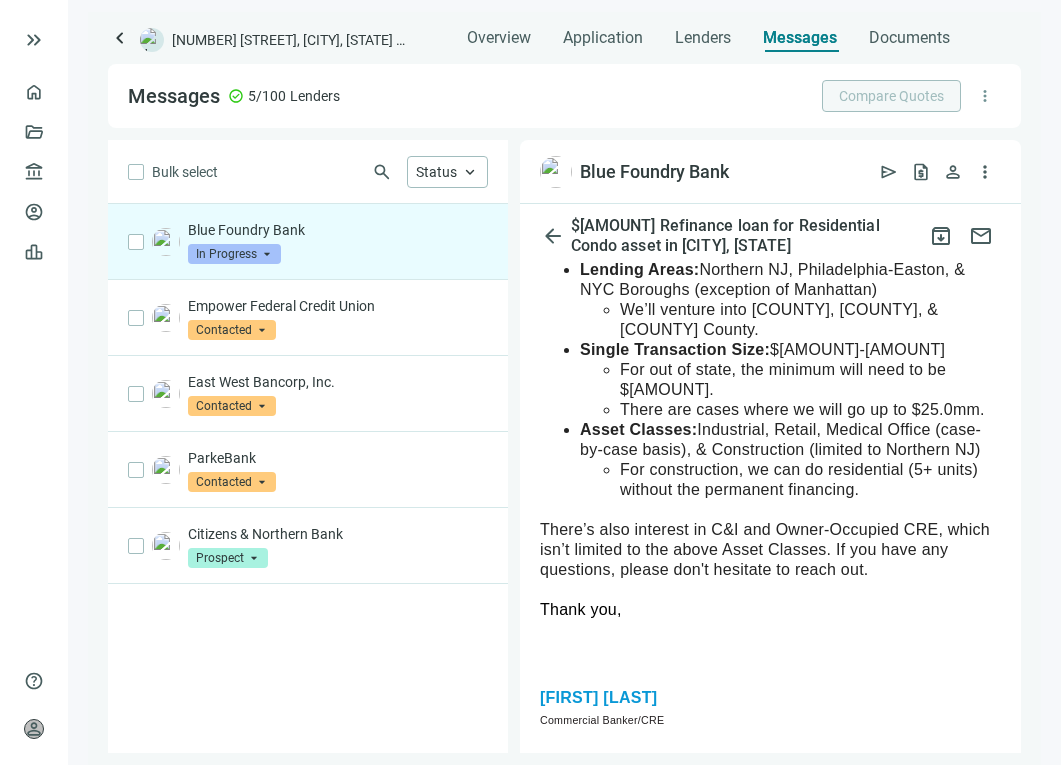 click on "For out of state, the minimum will need to be $3.0mm." at bounding box center (810, 380) 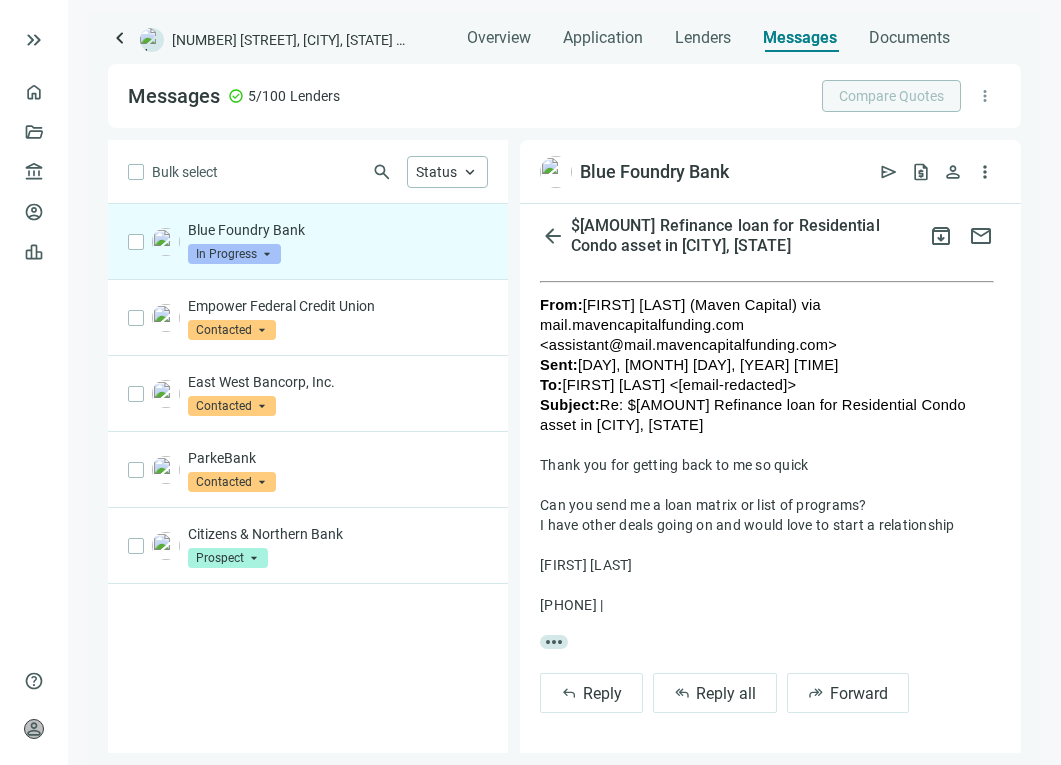 scroll, scrollTop: 1262, scrollLeft: 0, axis: vertical 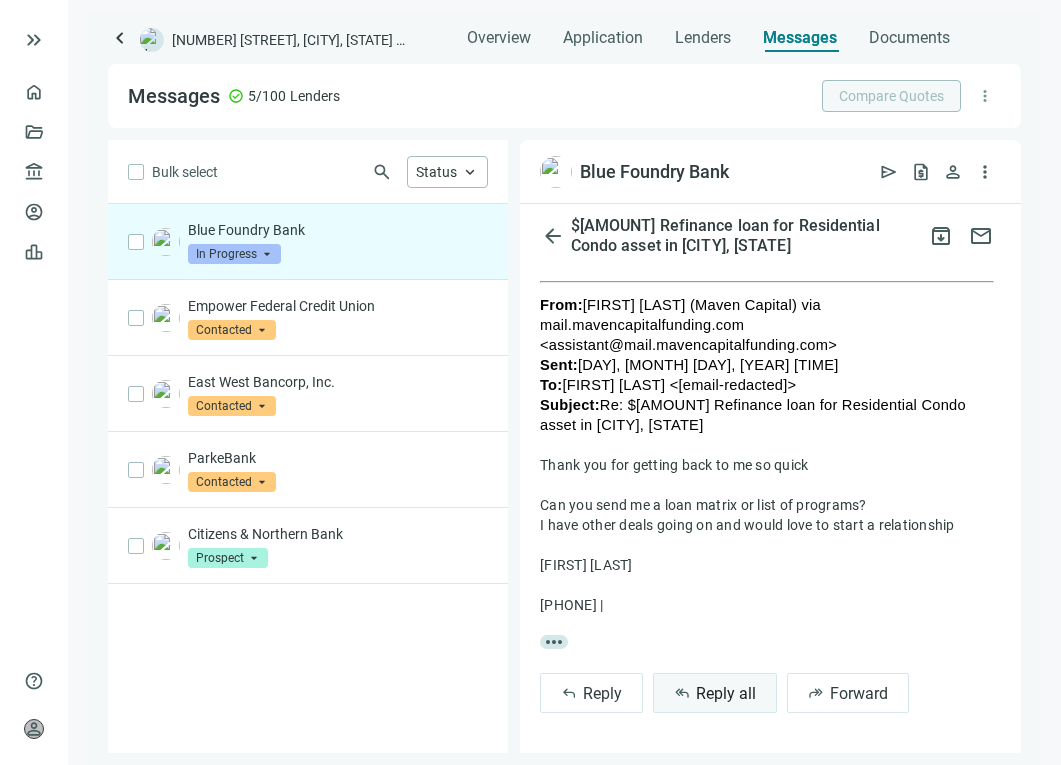 click on "Reply all" at bounding box center [726, 693] 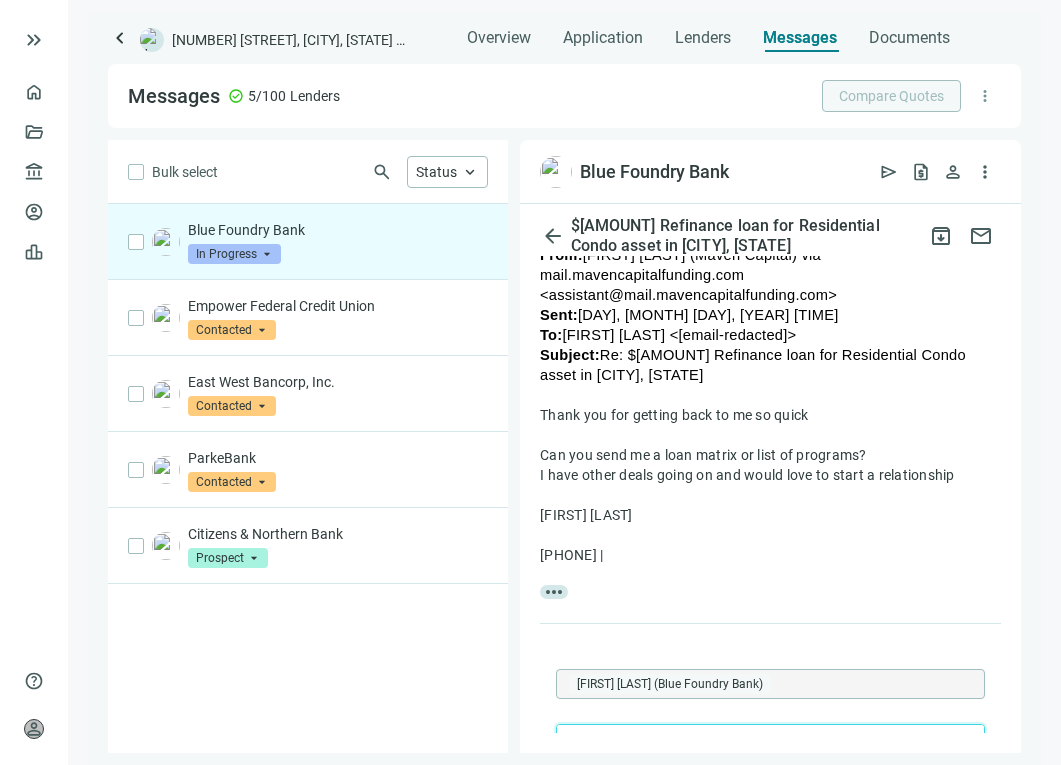 scroll, scrollTop: 882, scrollLeft: 0, axis: vertical 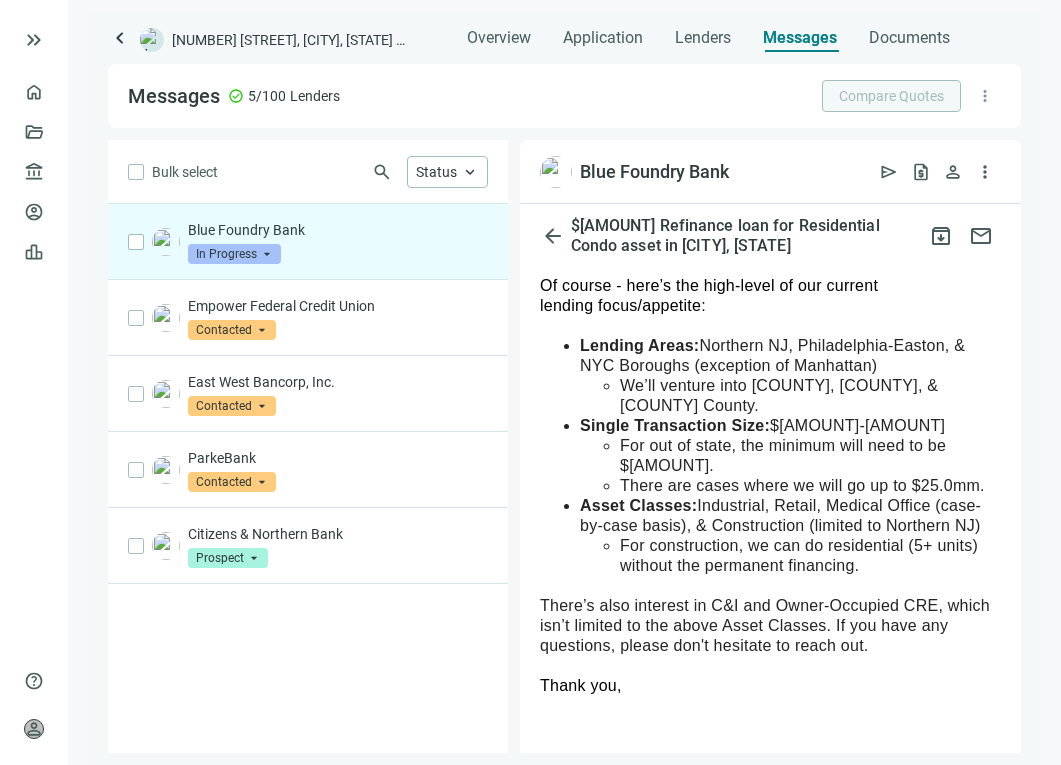 drag, startPoint x: 745, startPoint y: 418, endPoint x: 733, endPoint y: 398, distance: 23.323807 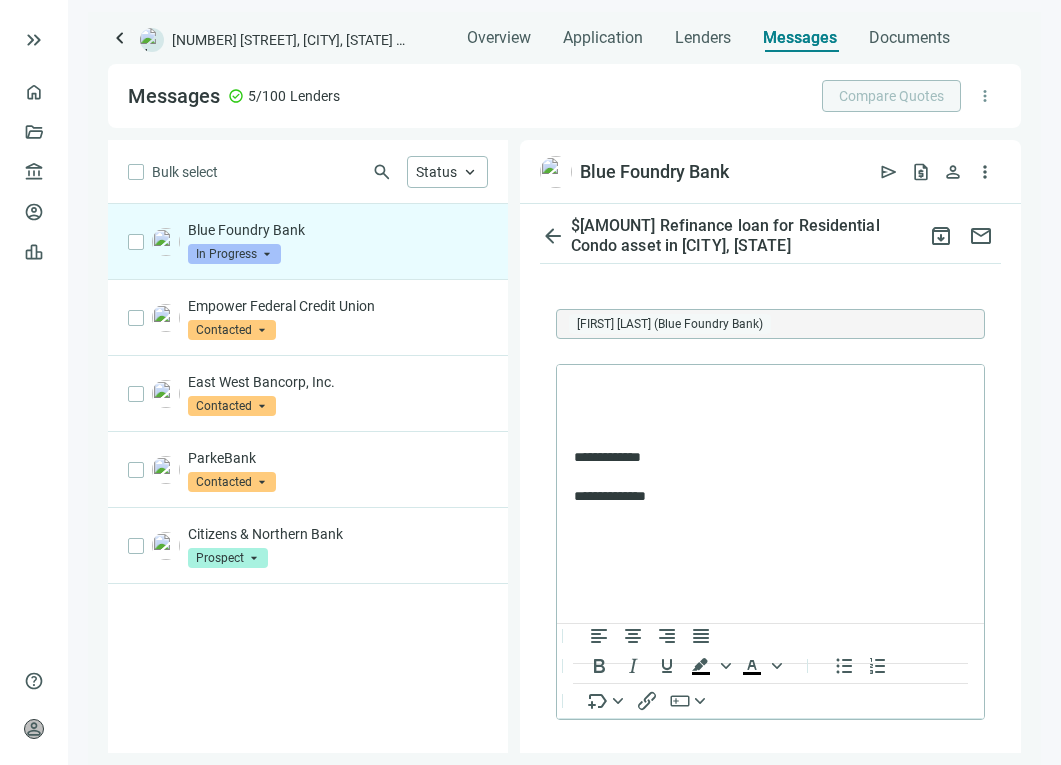 scroll, scrollTop: 1619, scrollLeft: 0, axis: vertical 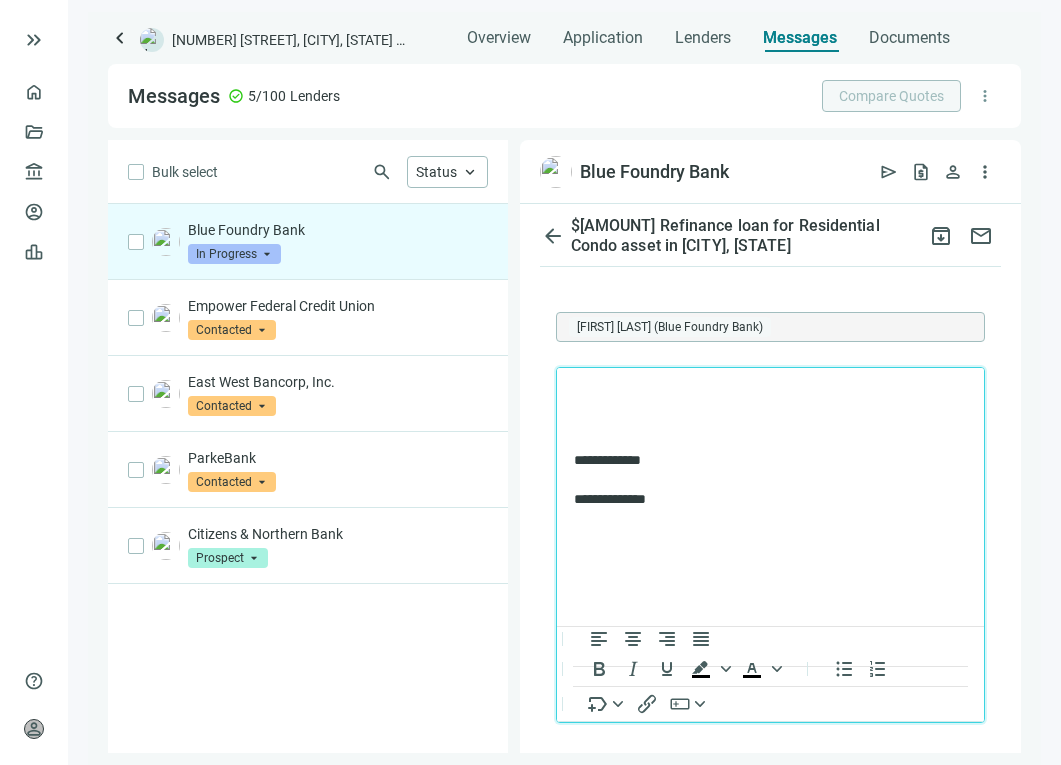 click at bounding box center (770, 394) 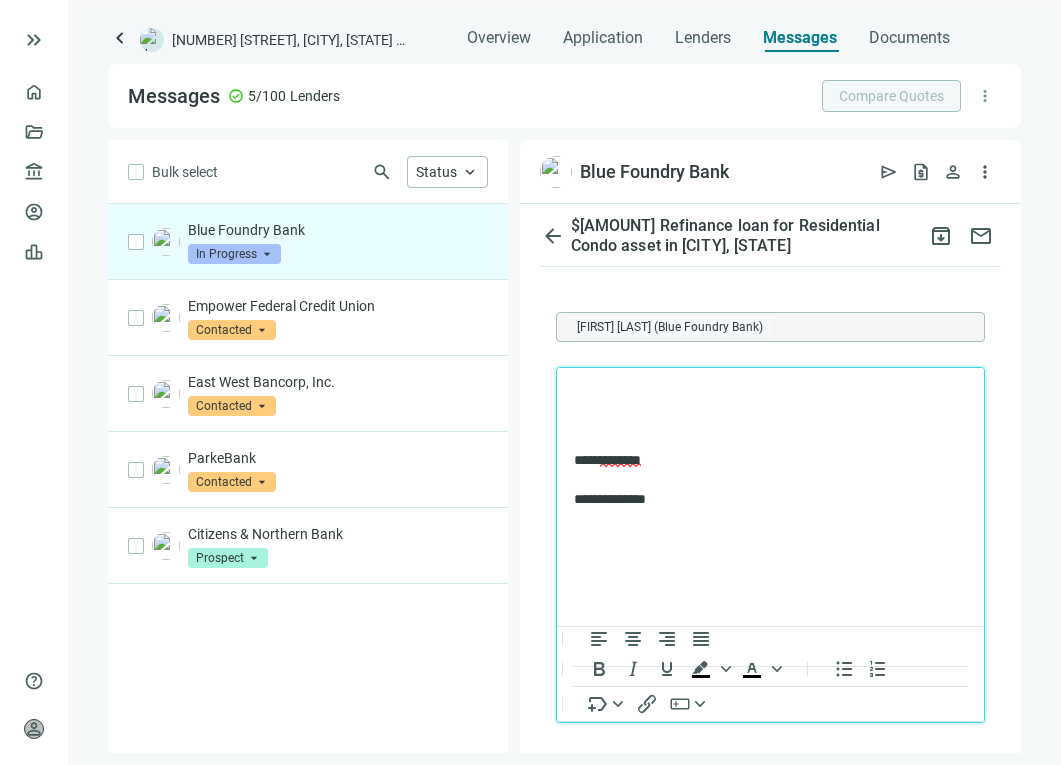 type 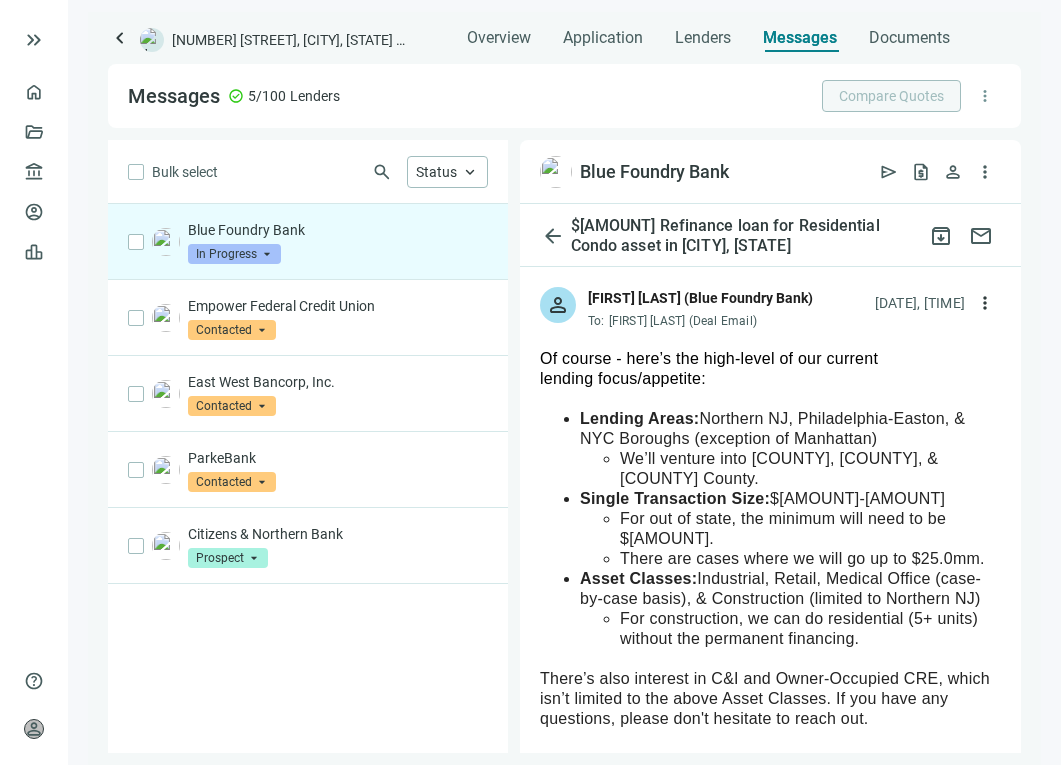 scroll, scrollTop: 115, scrollLeft: 0, axis: vertical 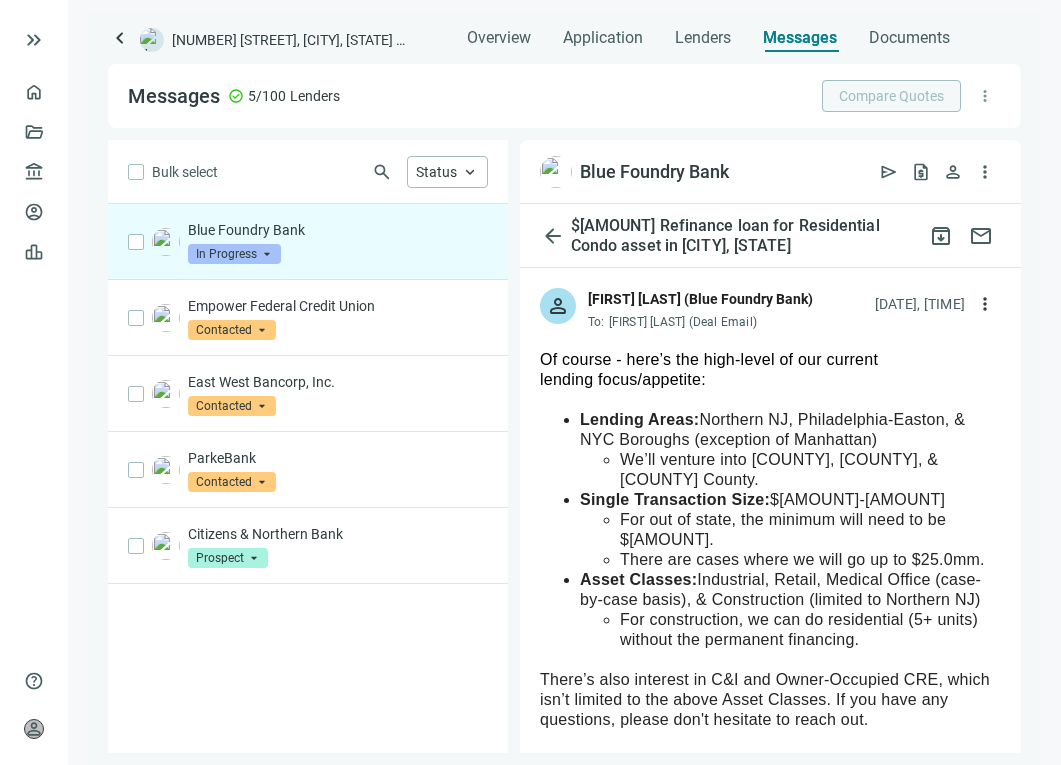 click on "Lending Areas:  Northern NJ, Philadelphia-Easton, & NYC Boroughs (exception of Manhattan)" at bounding box center (790, 430) 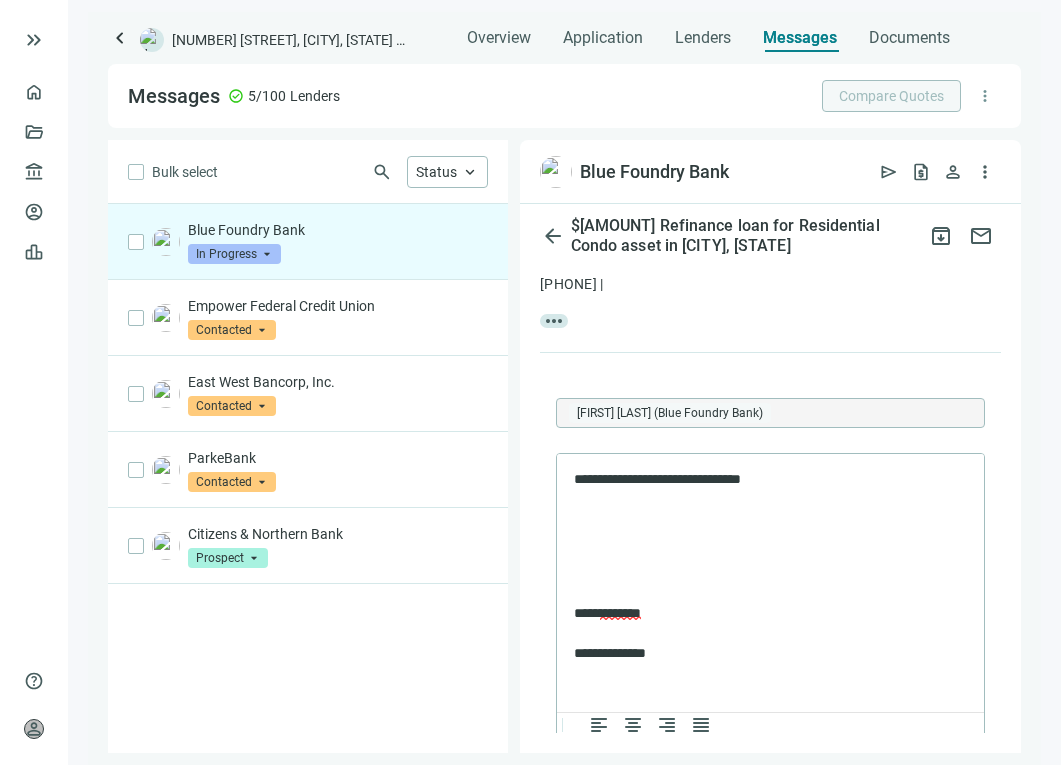scroll, scrollTop: 1534, scrollLeft: 0, axis: vertical 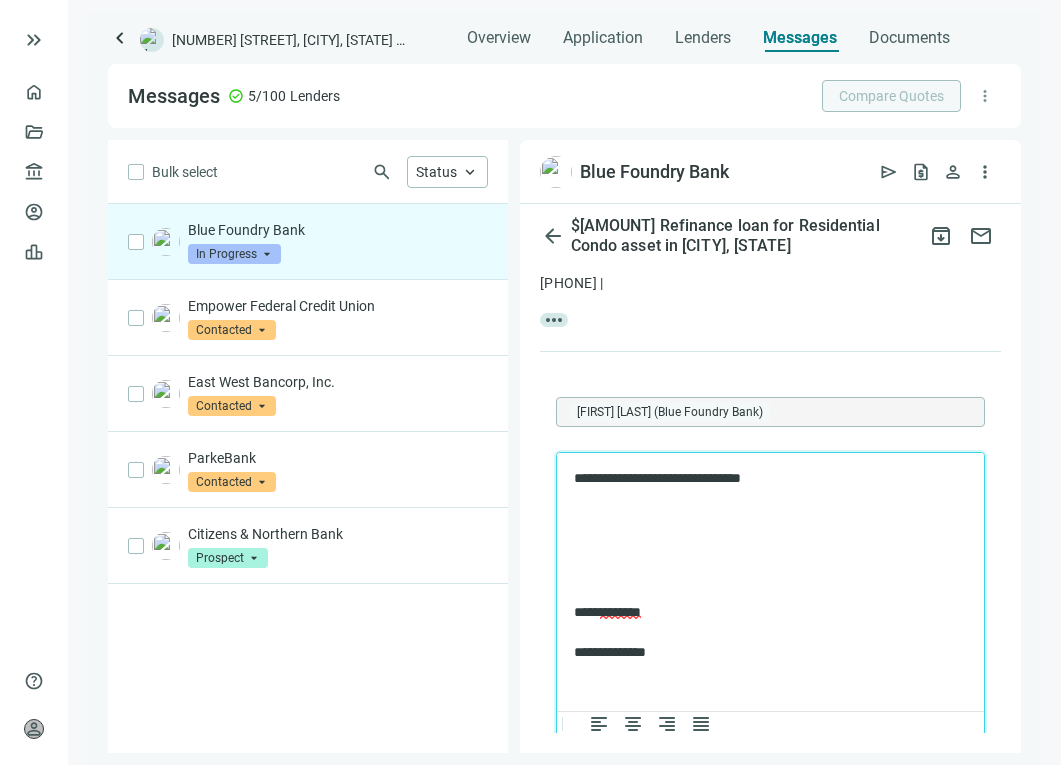 click at bounding box center (770, 546) 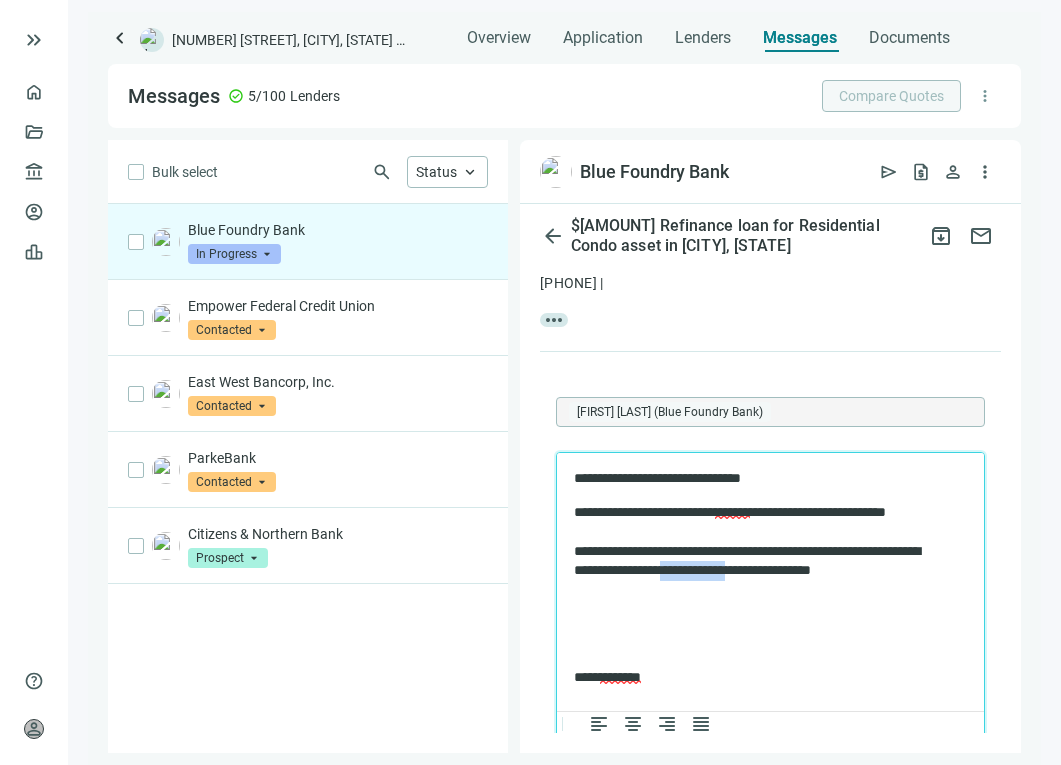 drag, startPoint x: 774, startPoint y: 600, endPoint x: 852, endPoint y: 596, distance: 78.10249 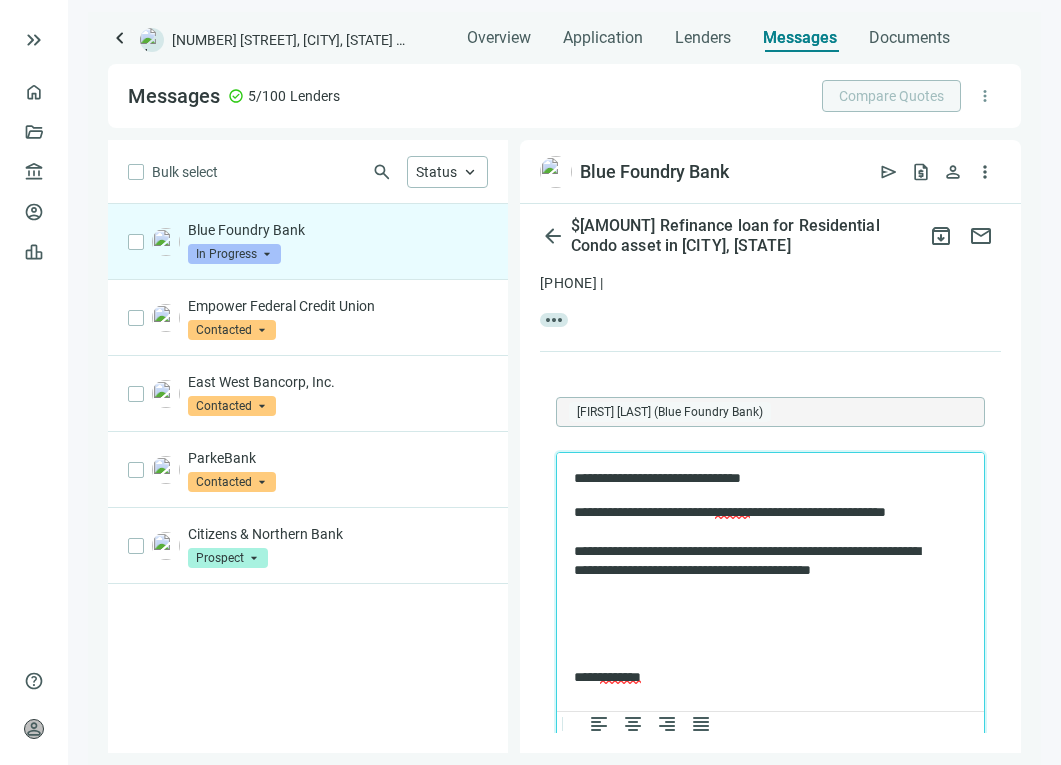 click on "**********" at bounding box center (770, 598) 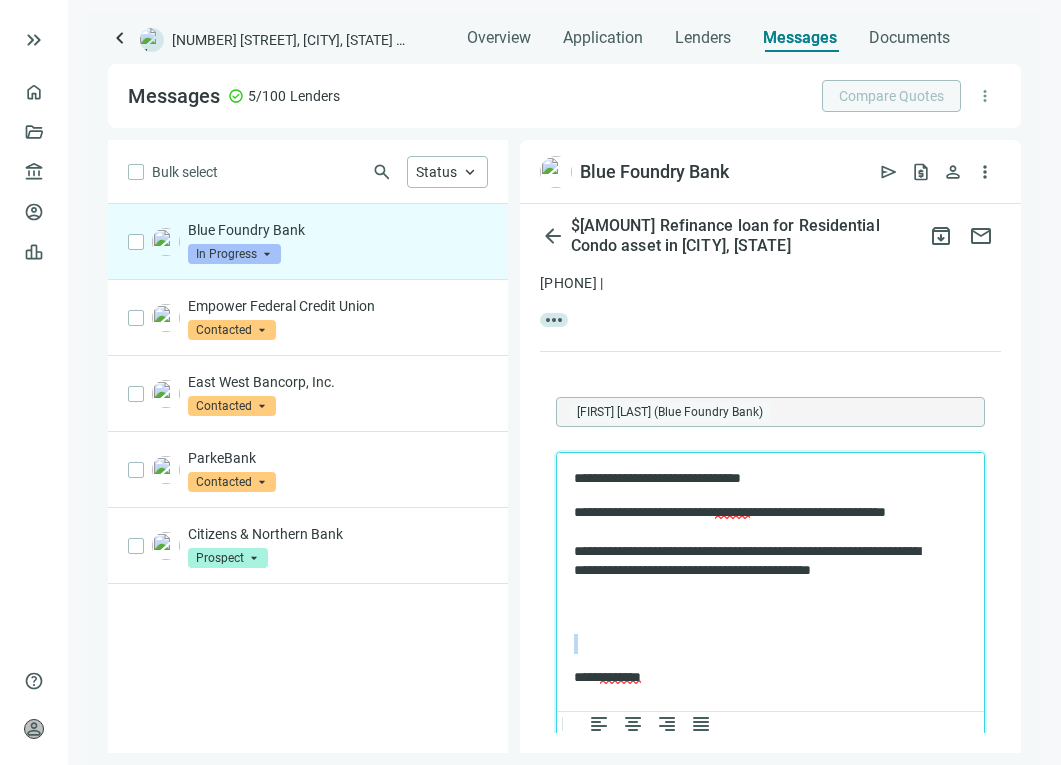 drag, startPoint x: 866, startPoint y: 623, endPoint x: 826, endPoint y: 610, distance: 42.059483 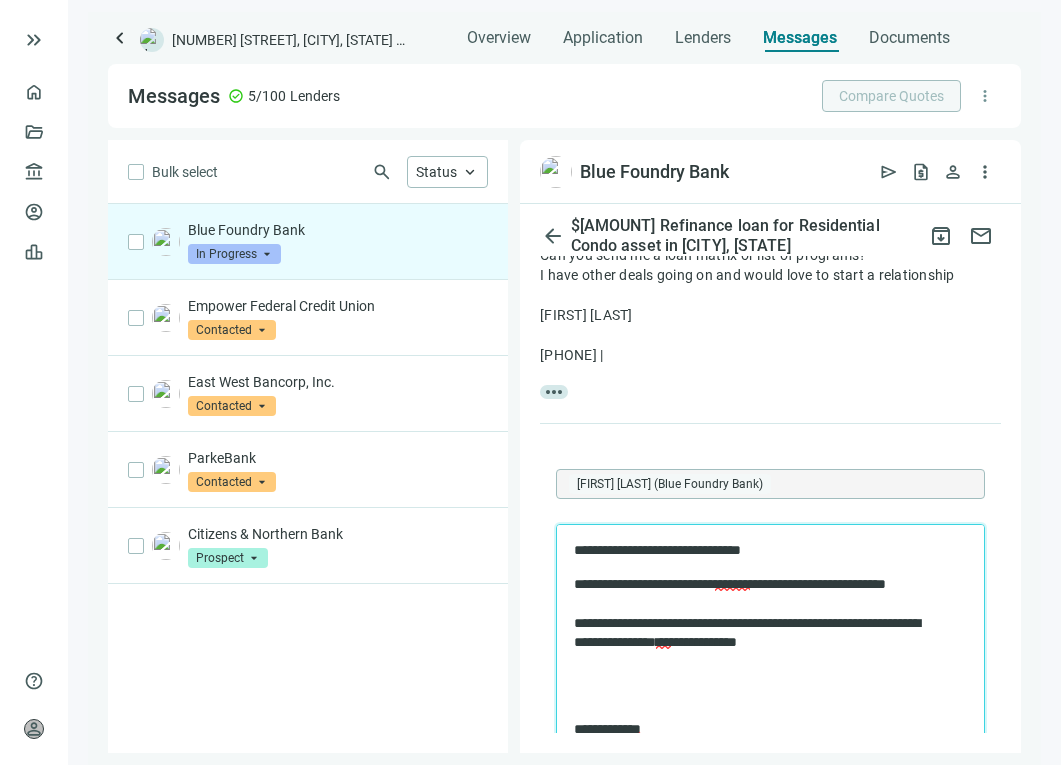 scroll, scrollTop: 1465, scrollLeft: 0, axis: vertical 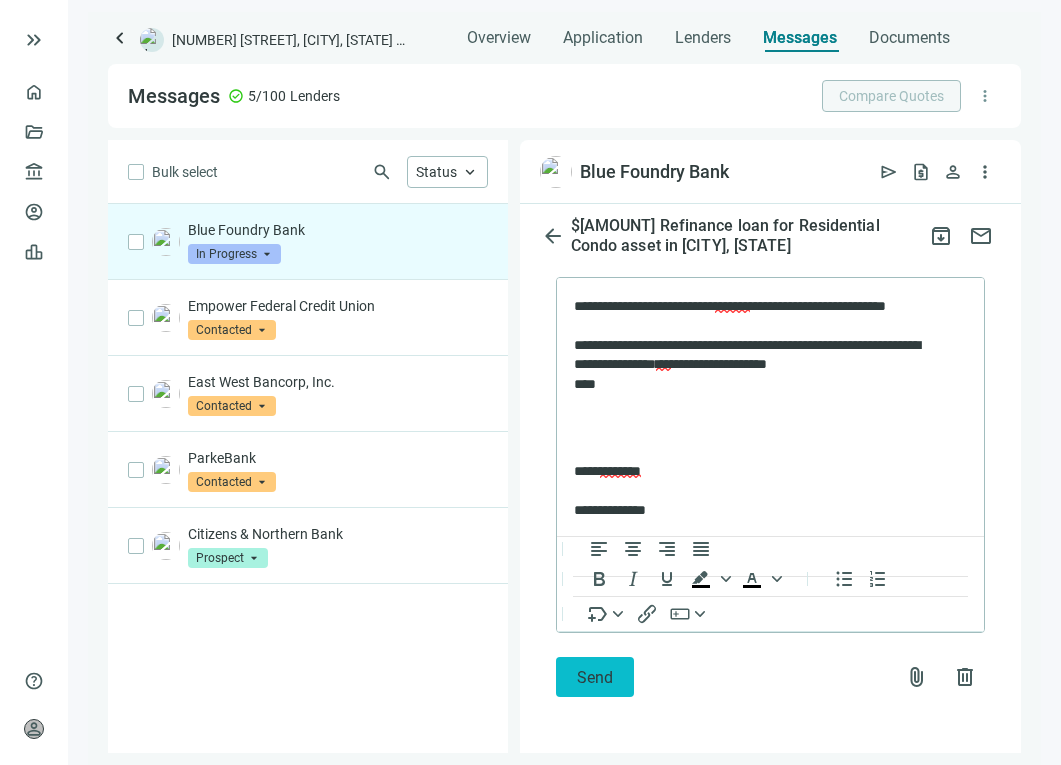 click on "Send" at bounding box center (595, 677) 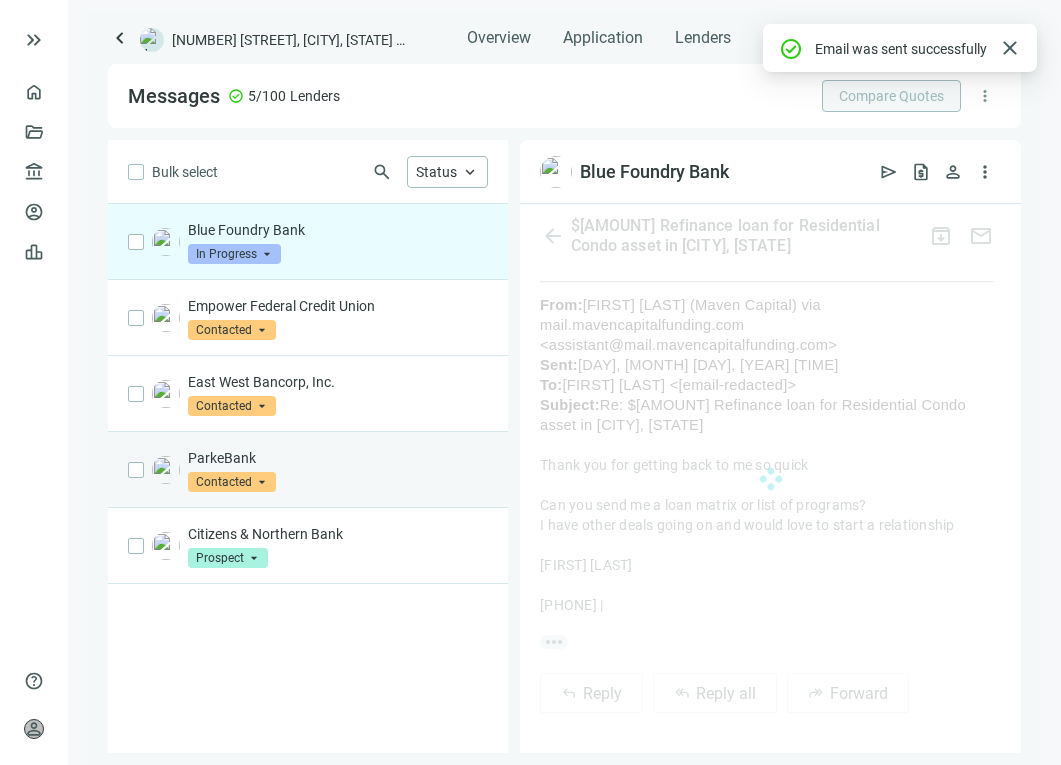 scroll, scrollTop: 1709, scrollLeft: 0, axis: vertical 